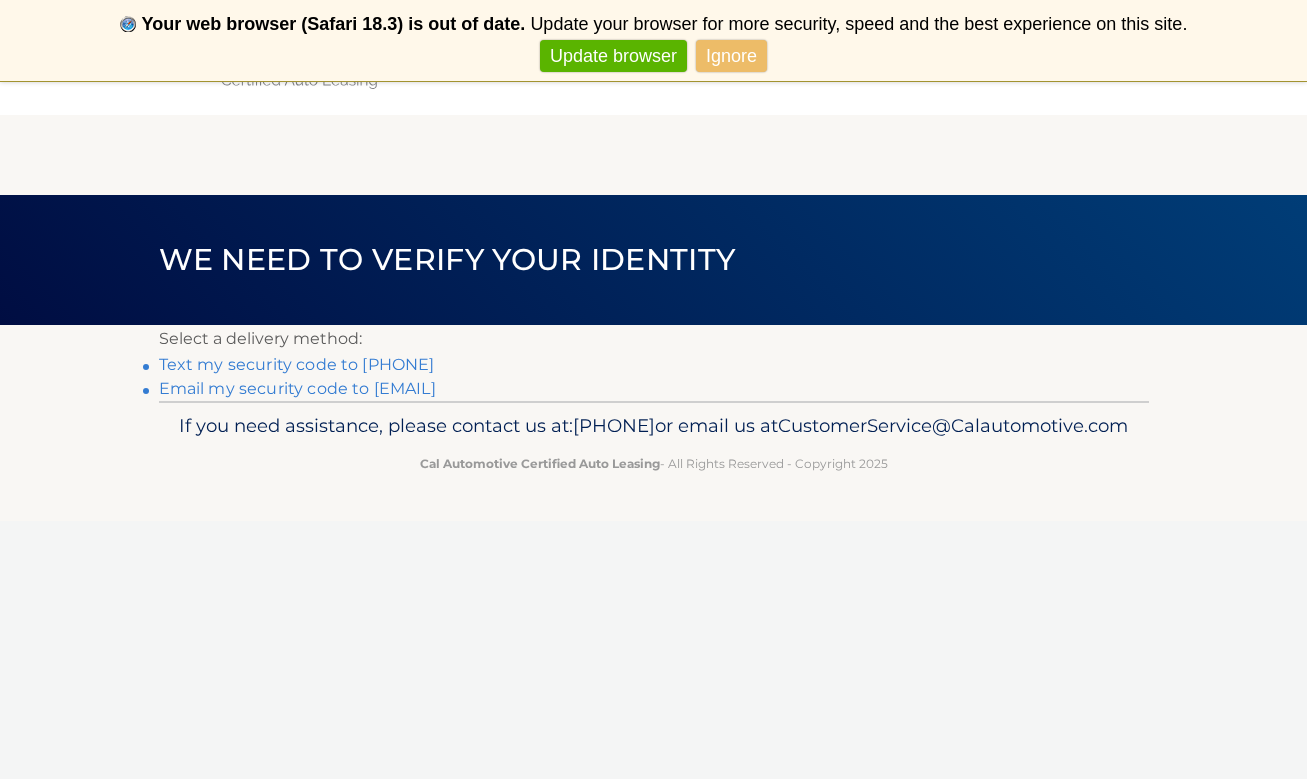 scroll, scrollTop: 0, scrollLeft: 0, axis: both 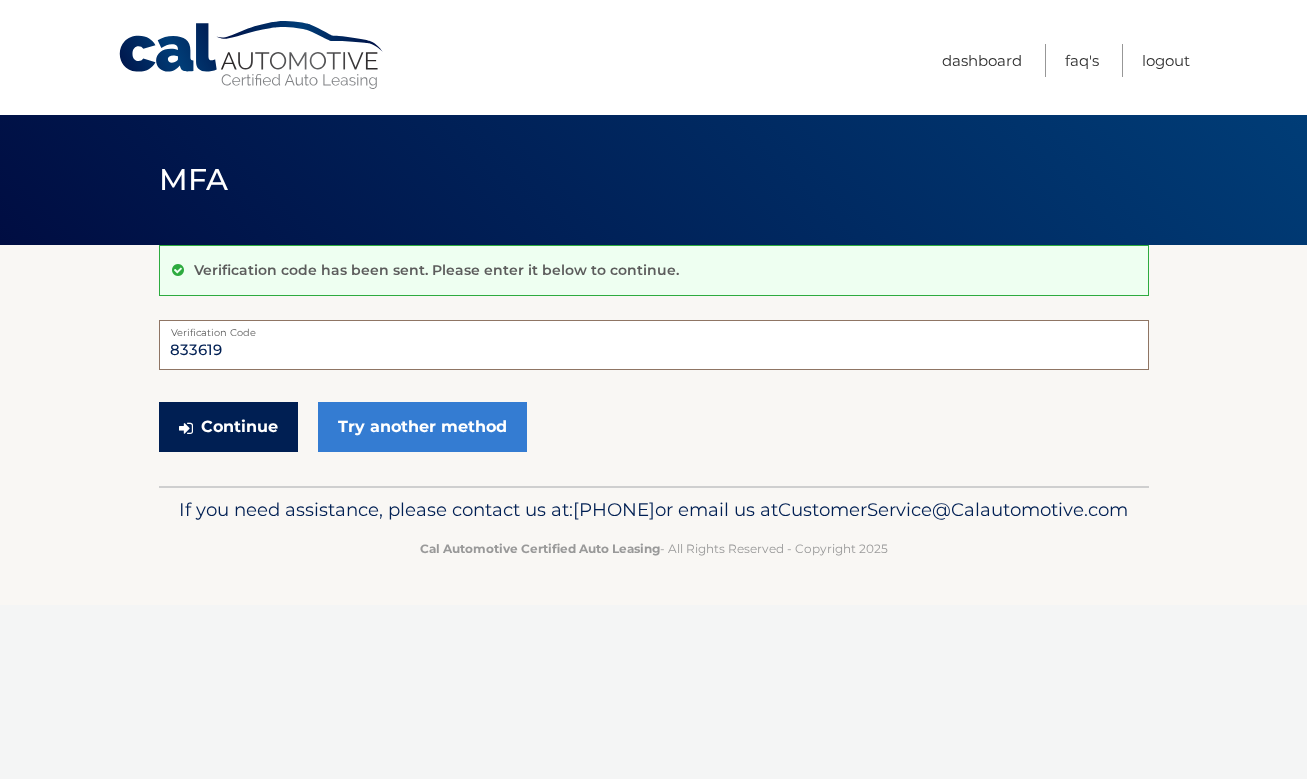 type on "833619" 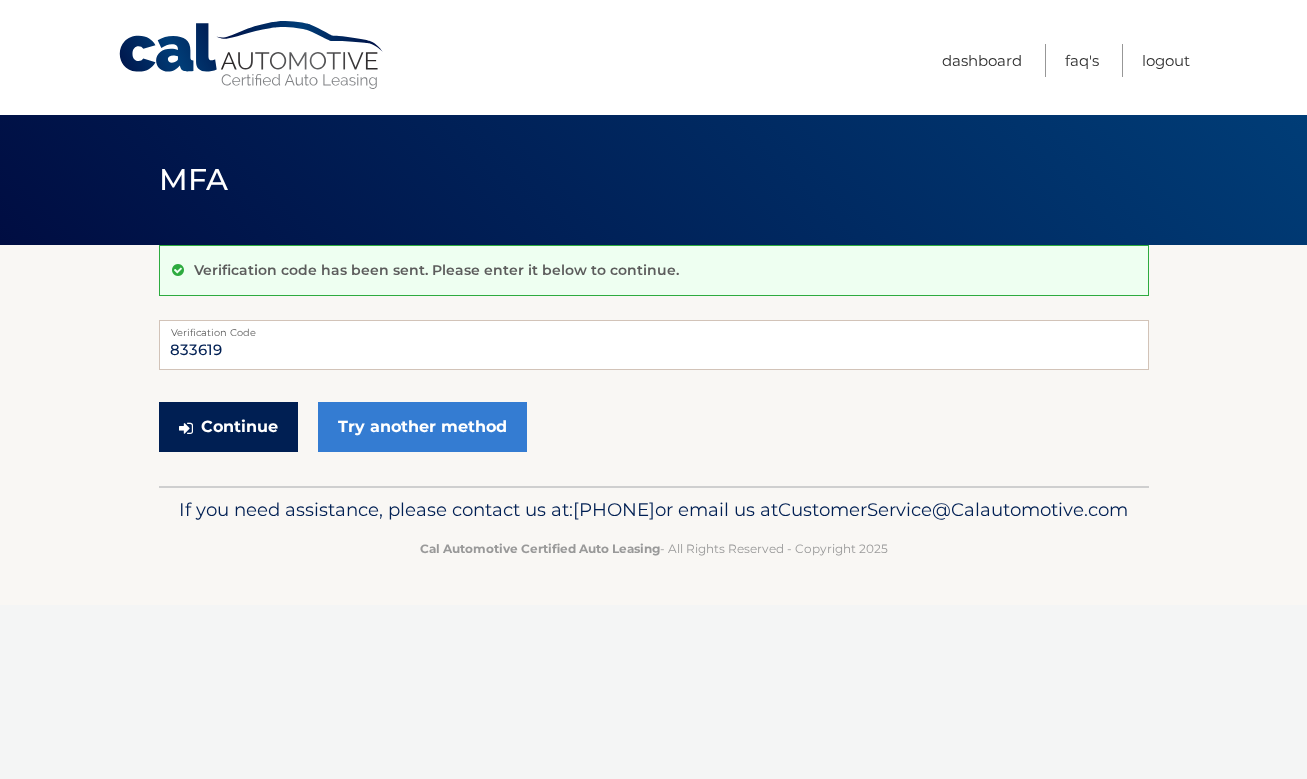 click on "Continue" at bounding box center [228, 427] 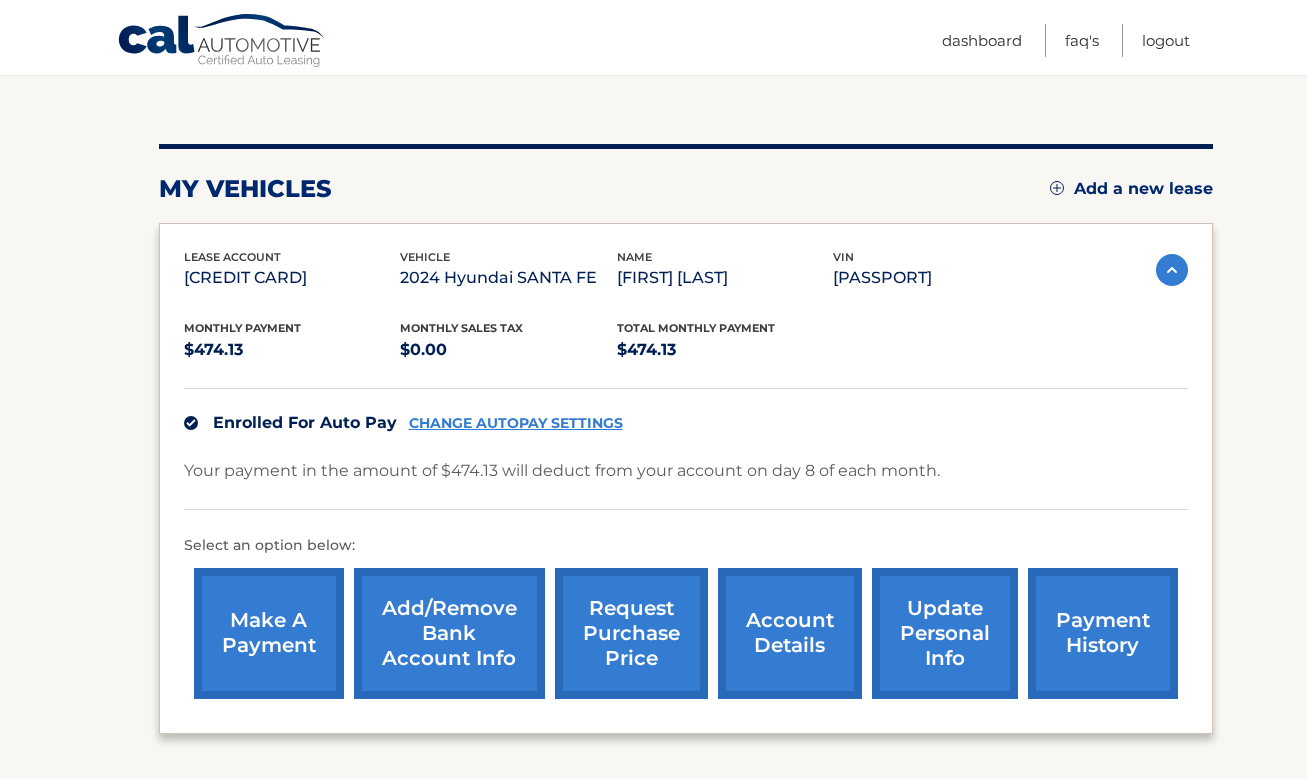 scroll, scrollTop: 191, scrollLeft: 0, axis: vertical 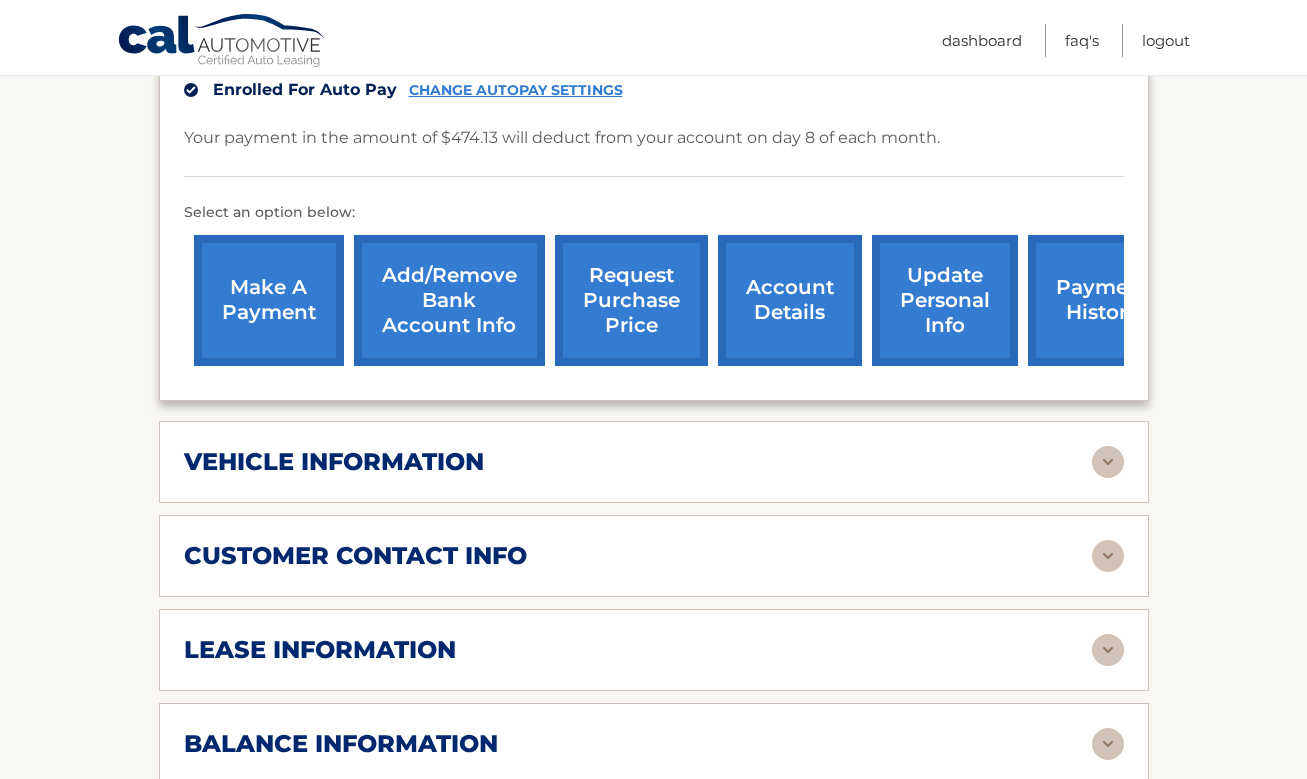 click on "lease information
Contract Start Date
Mar 08, 2024
Term
39
Maturity Date
Jun 08, 2027
Starting Odometer
17
Allowable Annual Mileage
10000
Charge Per Mile*
0.35
Last Scheduled Due Date
May 08, 2027
Monthly Payment
$474.13
Monthly Sales Tax
$0.00" at bounding box center [654, 650] 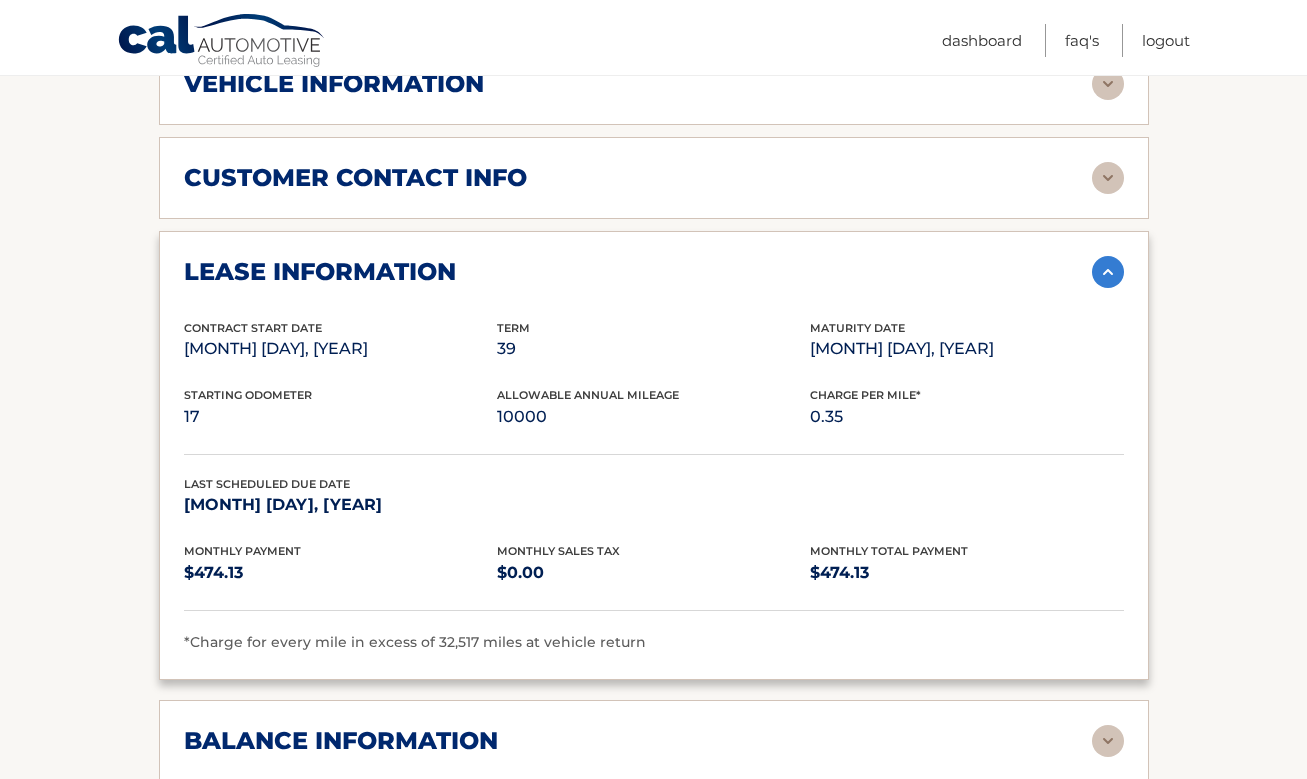 scroll, scrollTop: 930, scrollLeft: 0, axis: vertical 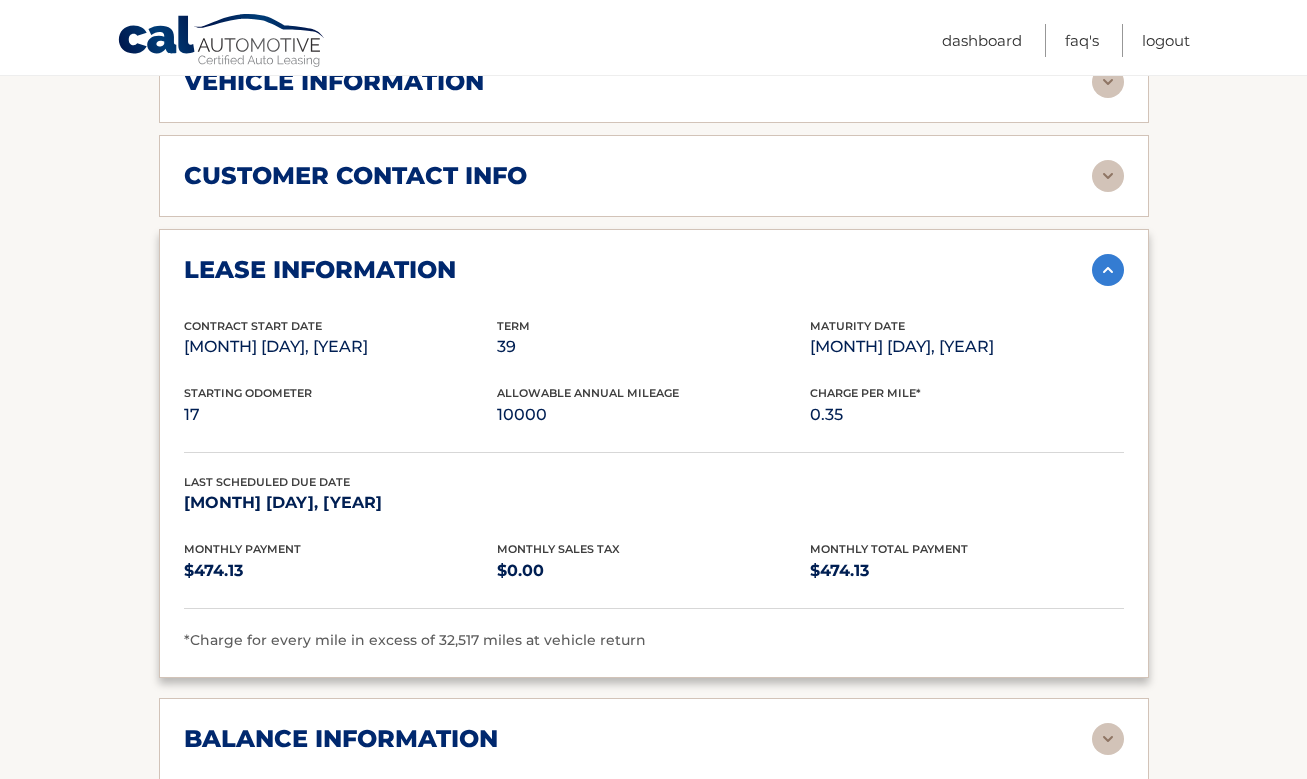 click at bounding box center [1108, 82] 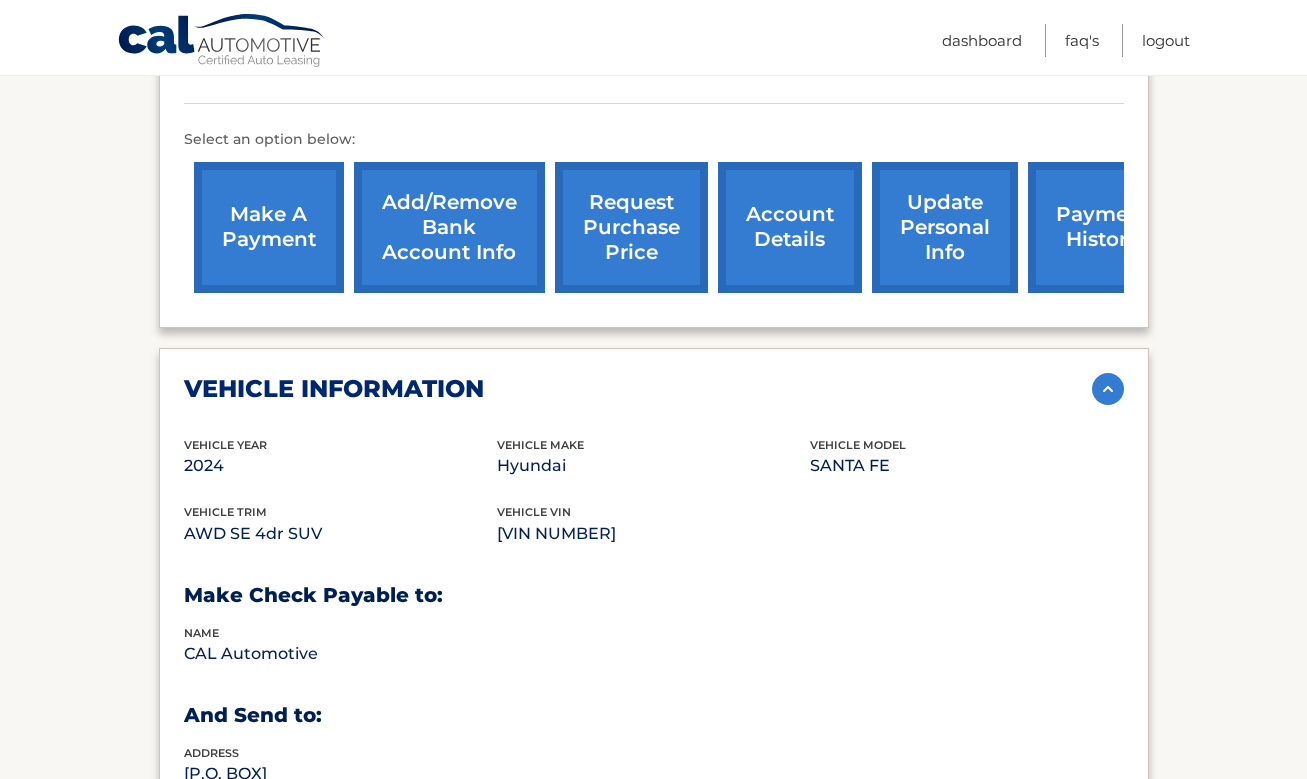 scroll, scrollTop: 622, scrollLeft: 0, axis: vertical 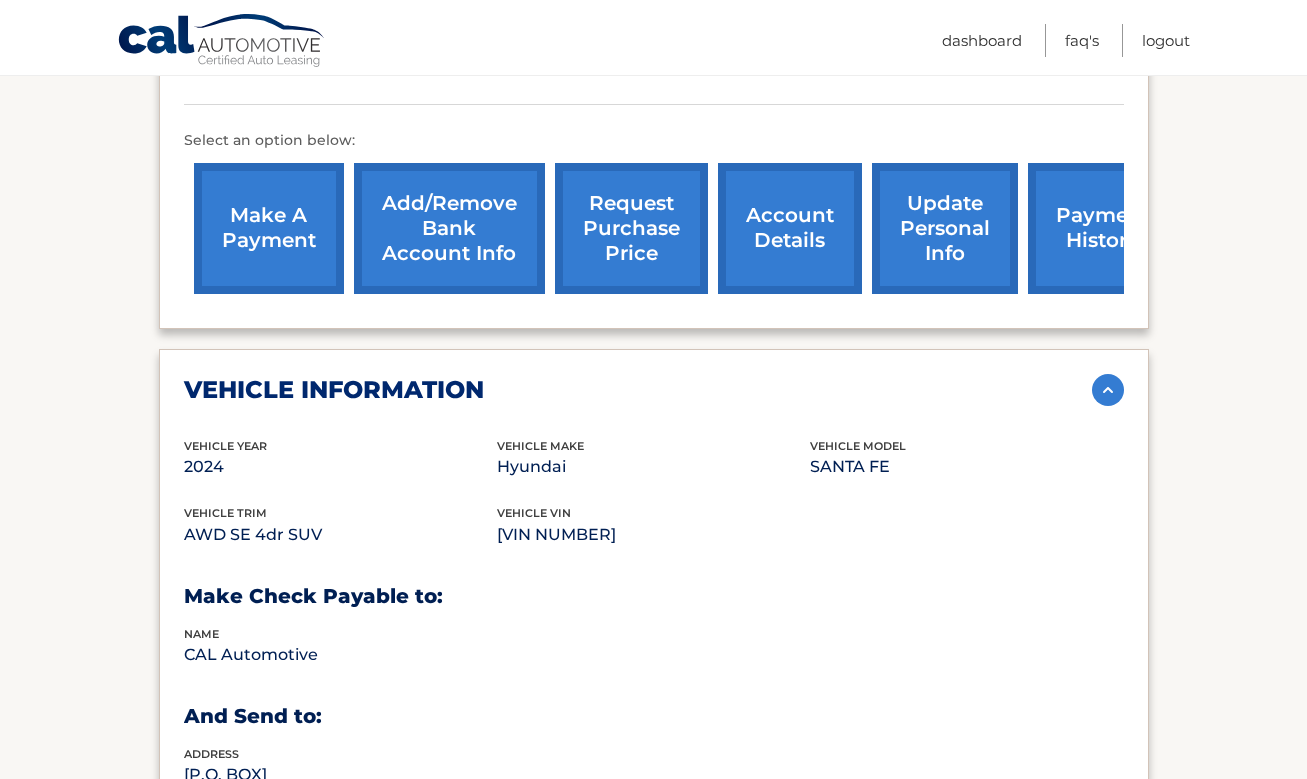 click on "account details" at bounding box center [790, 228] 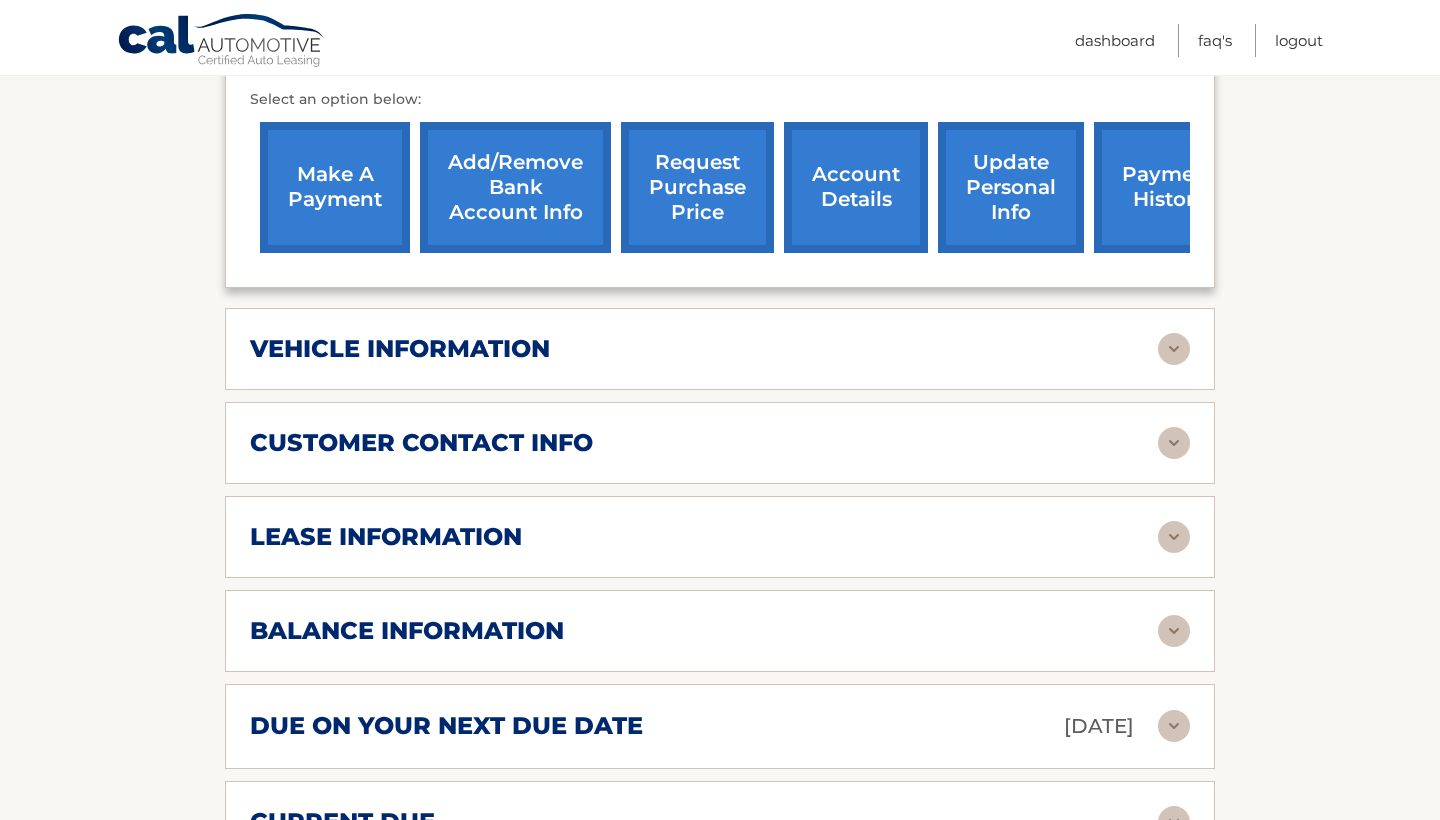 scroll, scrollTop: 661, scrollLeft: 0, axis: vertical 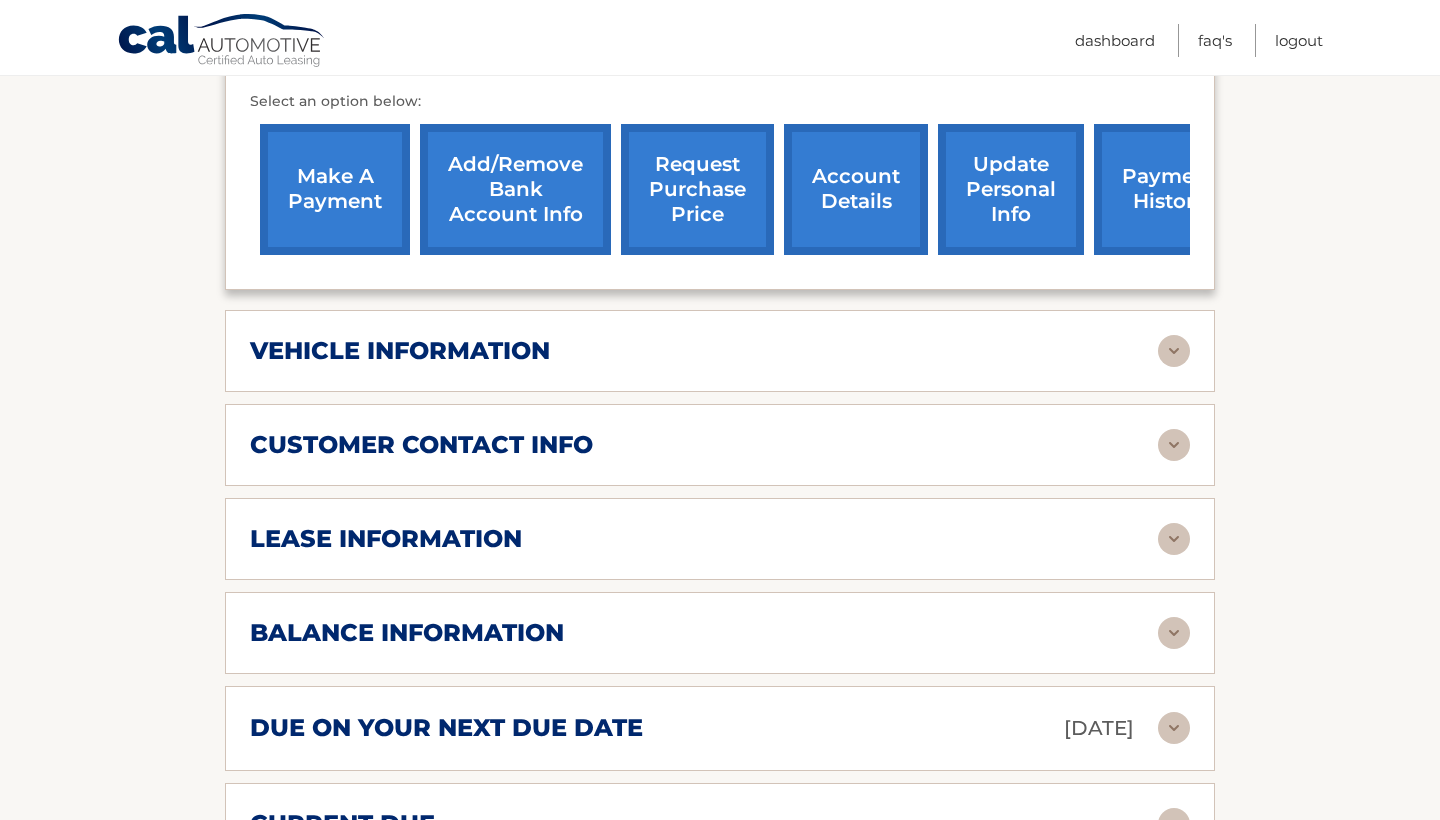 click on "customer contact info
full name
JACLYN LAVORO
street address
196 ISABELLA AVE
city
STATEN ISLAND
state
NY
zip
10306
home phone number
(718) 979-1030
mobile phone number
(917) 921-2861
email
jaclyndurkin@gmail.com
update information" at bounding box center (720, 445) 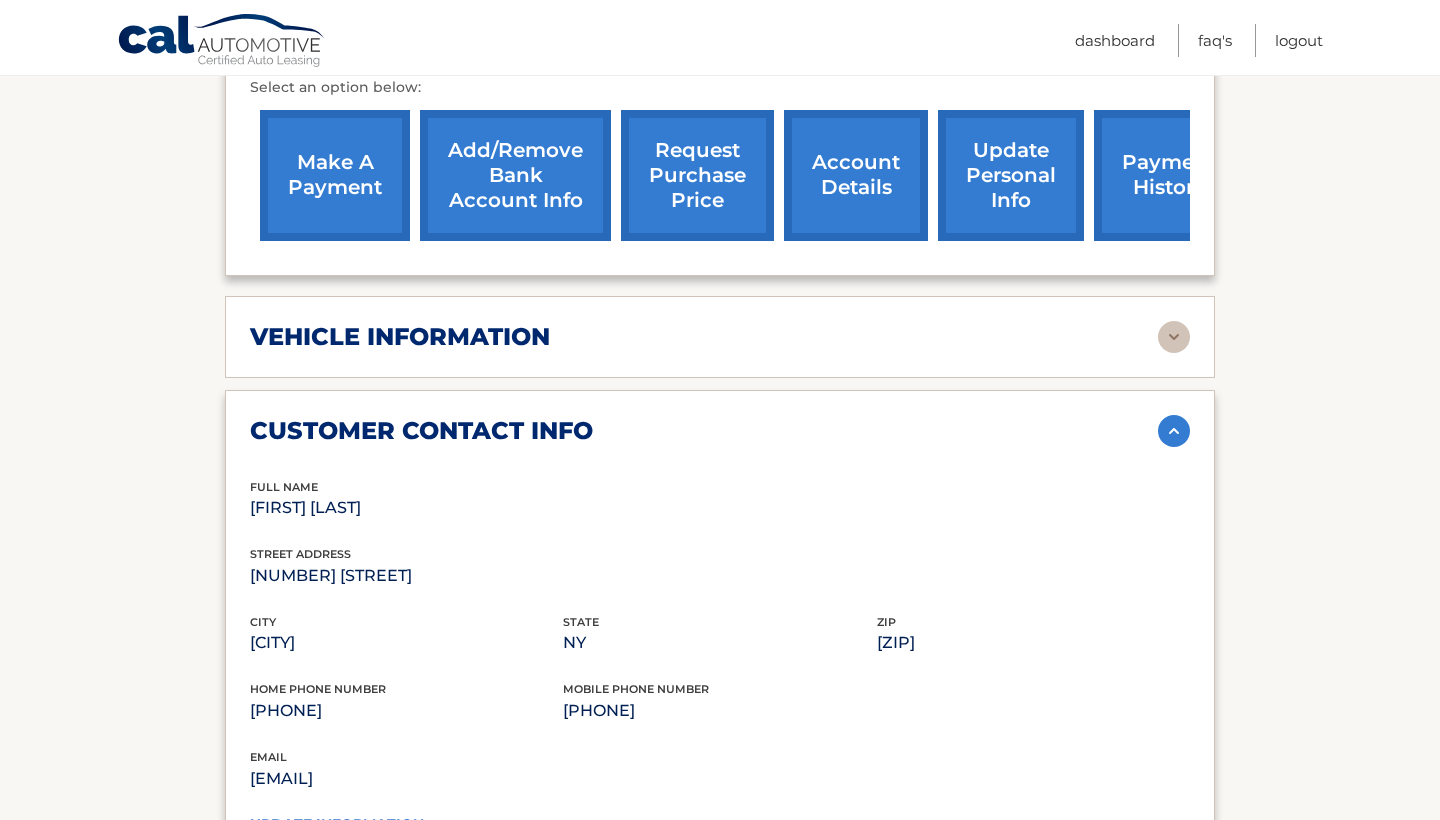 scroll, scrollTop: 685, scrollLeft: 0, axis: vertical 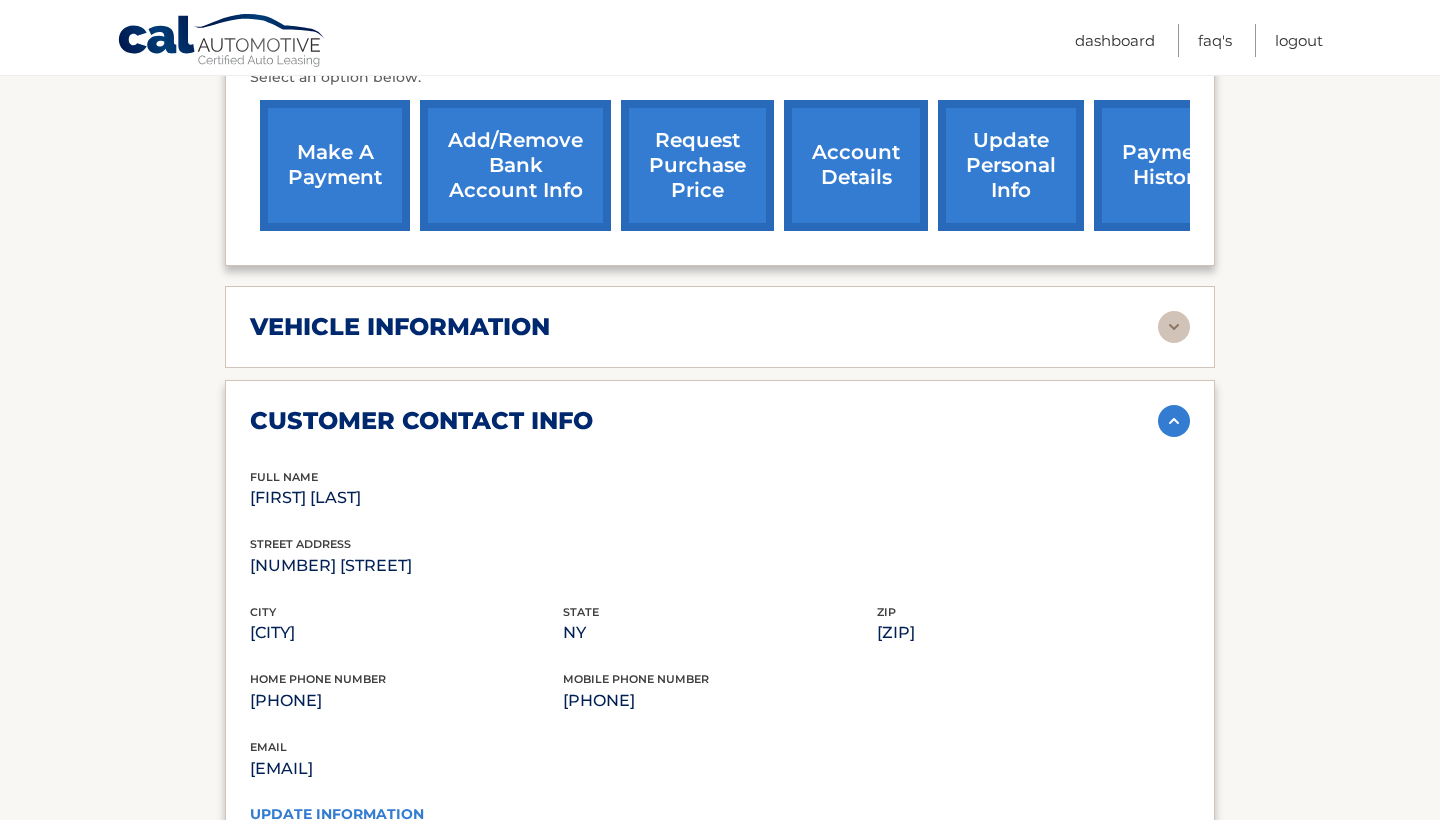 click at bounding box center (1174, 421) 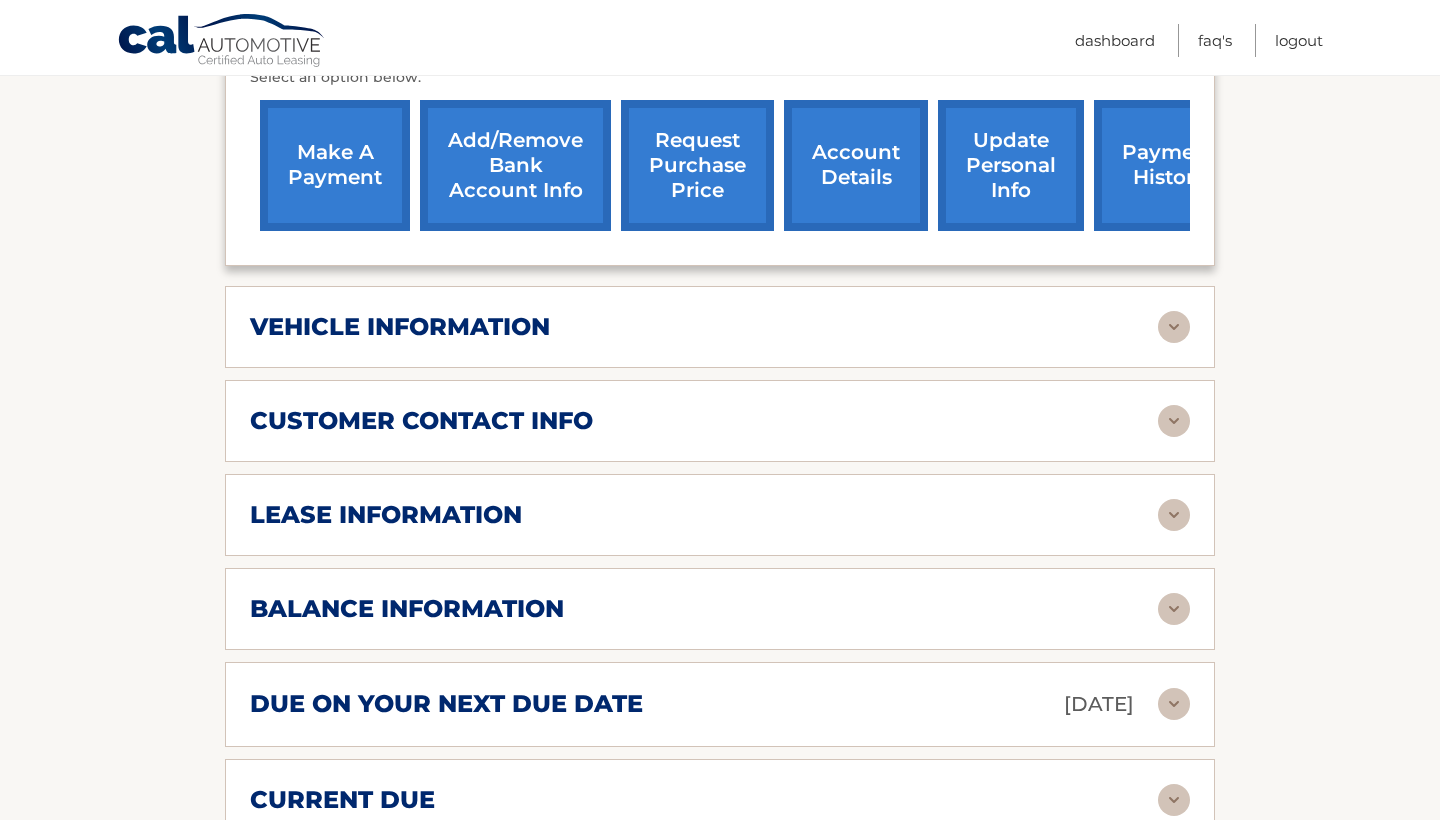 click on "lease information" at bounding box center [704, 515] 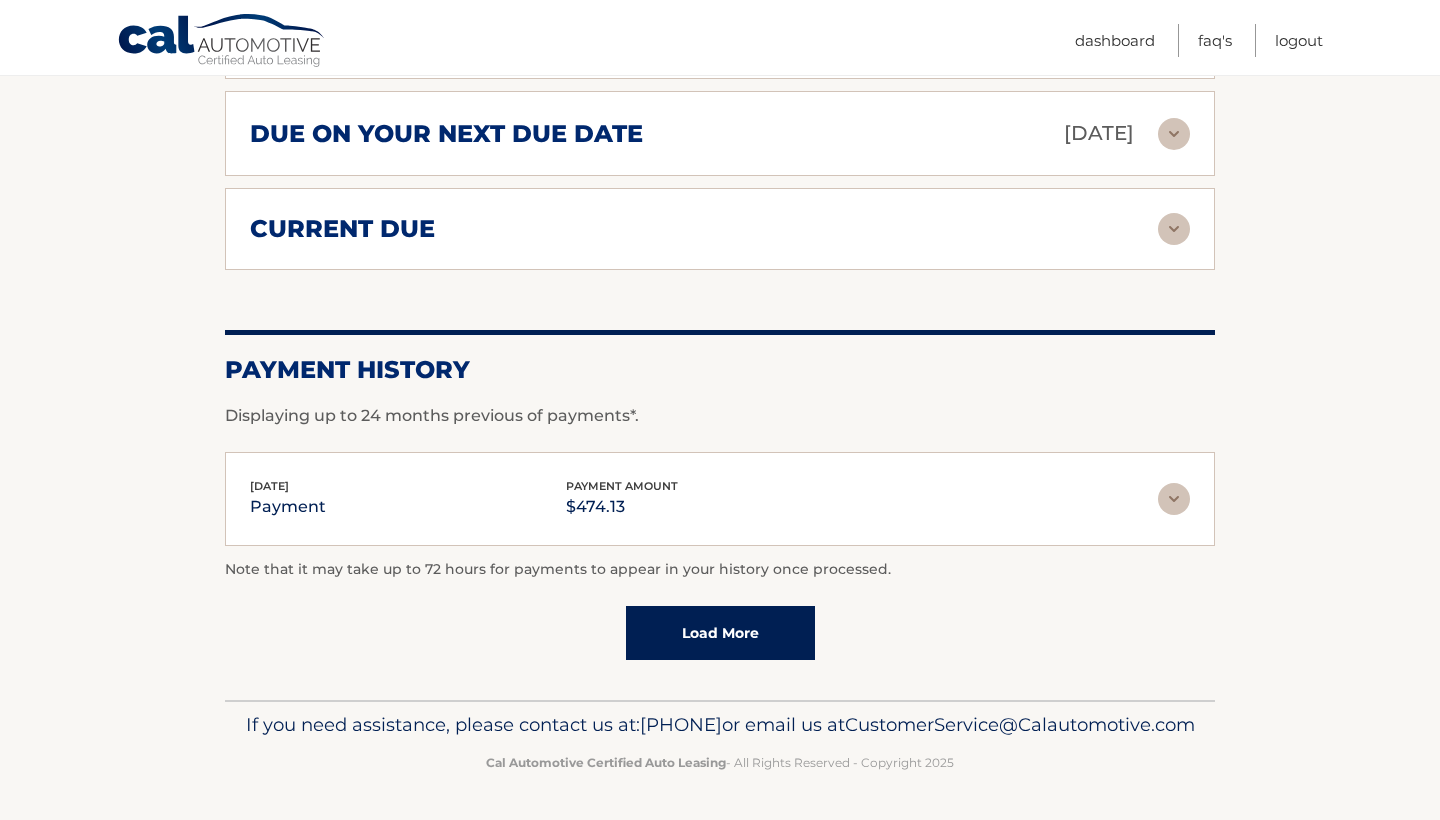 scroll, scrollTop: 1653, scrollLeft: 0, axis: vertical 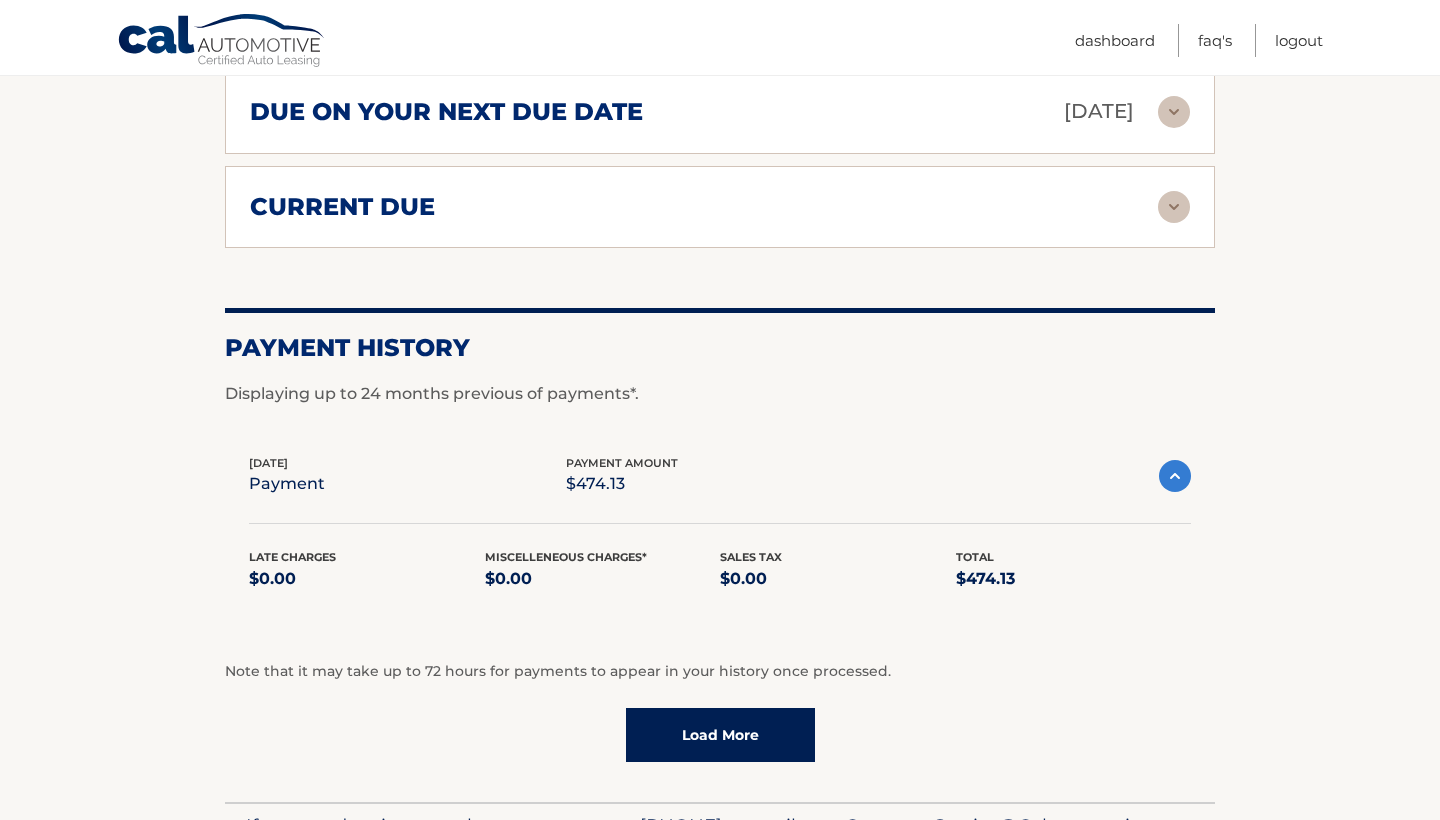 click on "Load More" at bounding box center [720, 735] 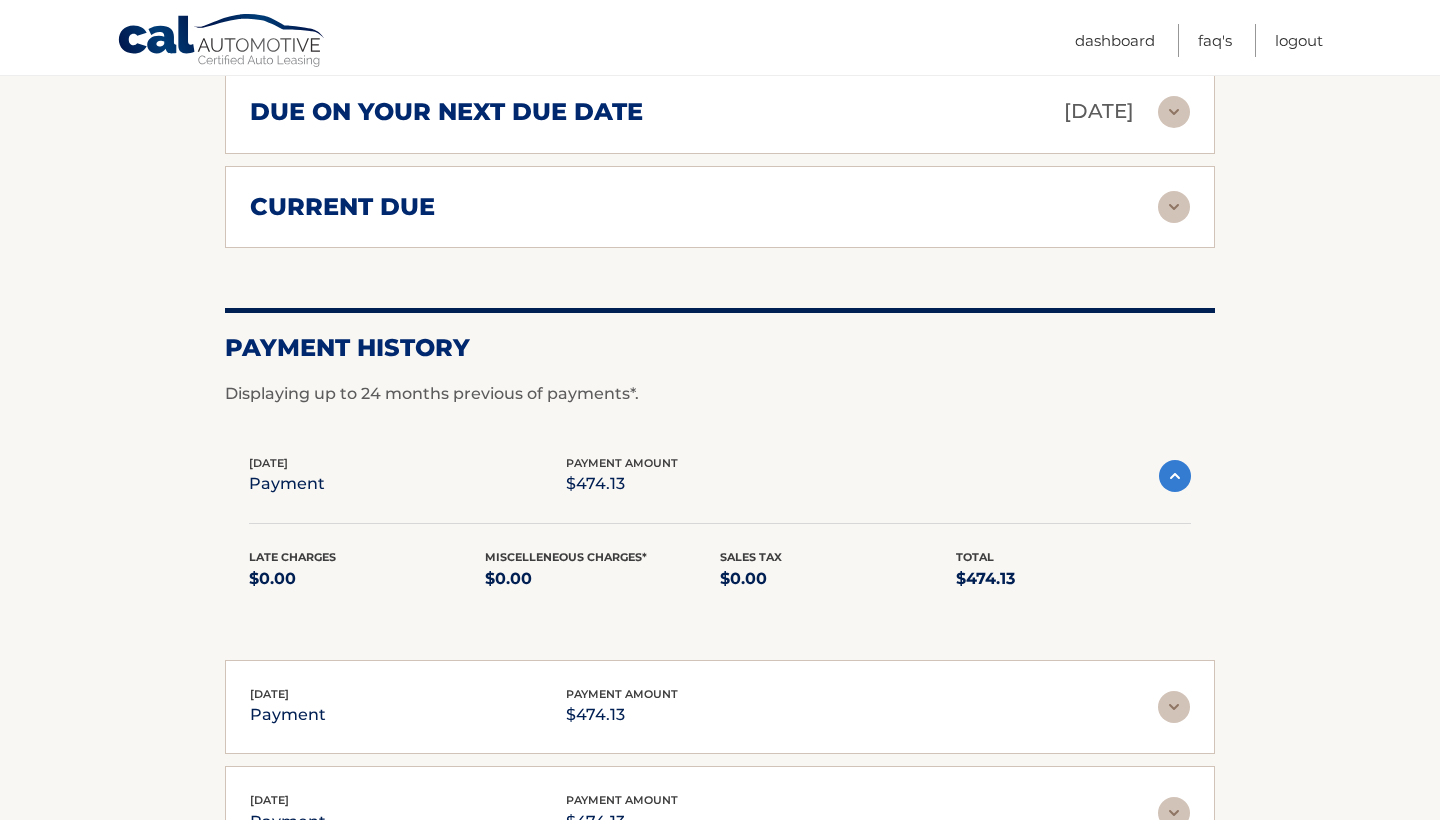 click on "Jun 09, 2025
payment
payment amount
$474.13" at bounding box center [704, 707] 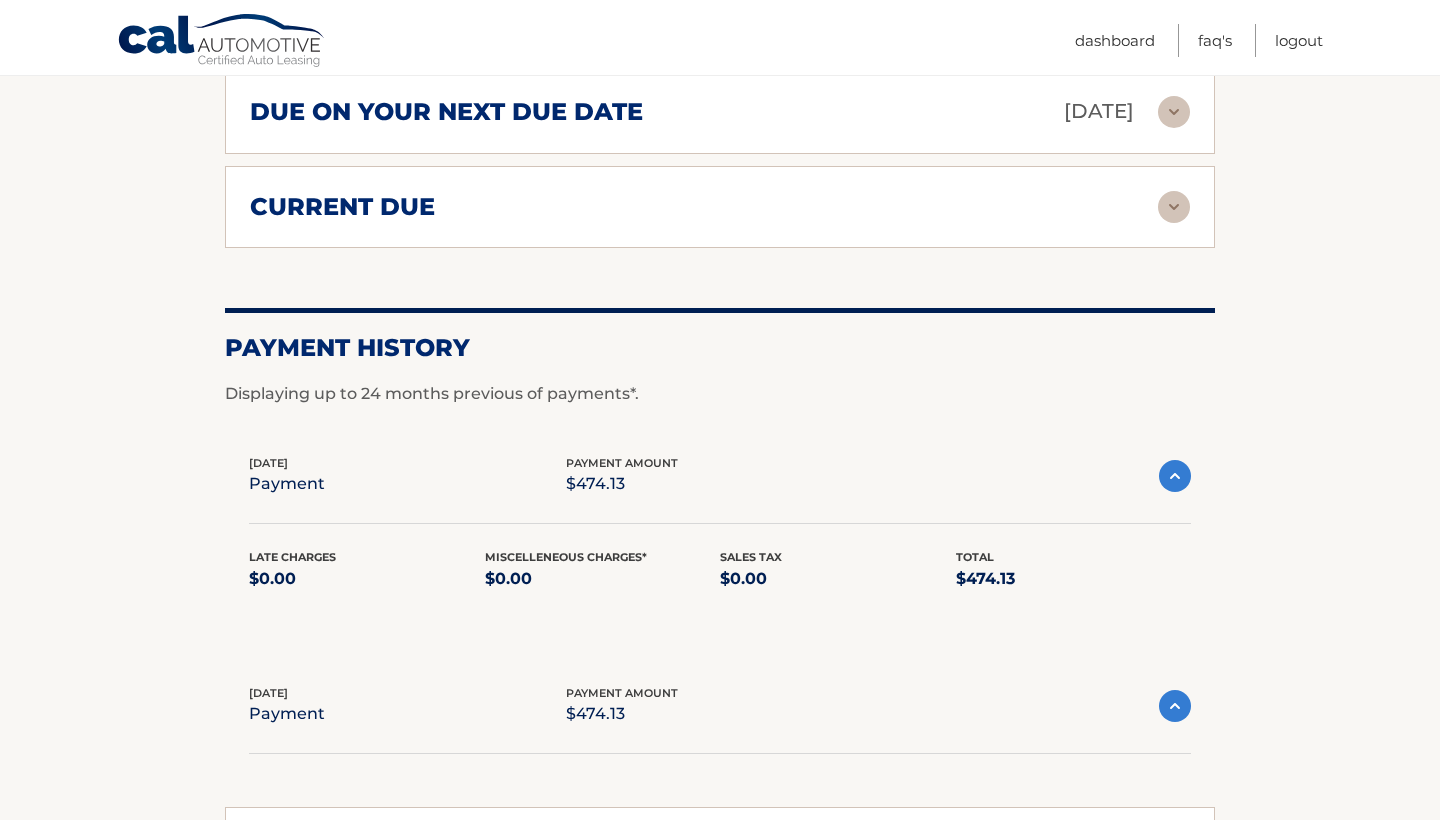 click on "Jun 09, 2025
payment
payment amount
$474.13" at bounding box center (704, 706) 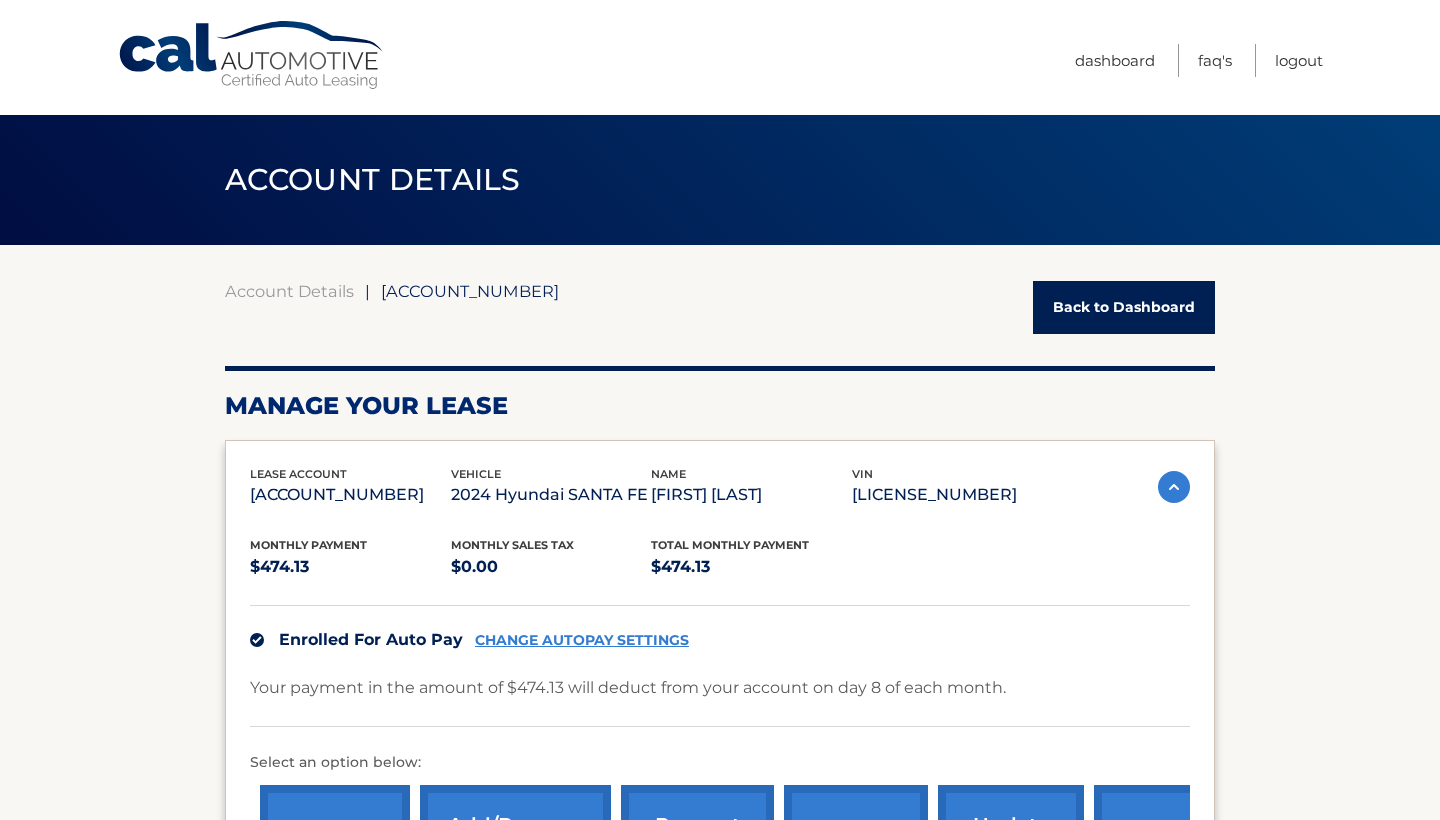 scroll, scrollTop: 0, scrollLeft: 0, axis: both 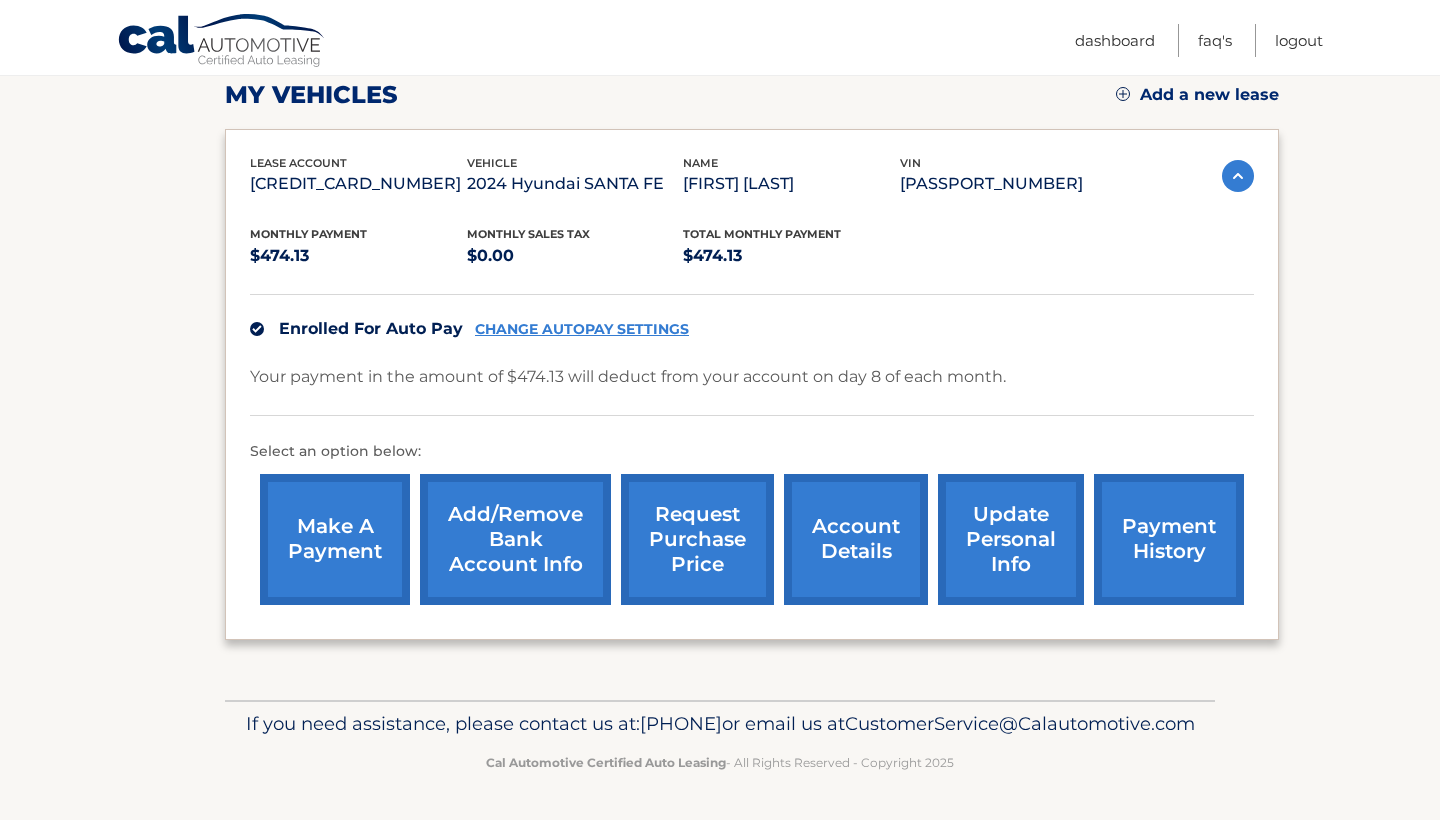 click on "account details" at bounding box center (856, 539) 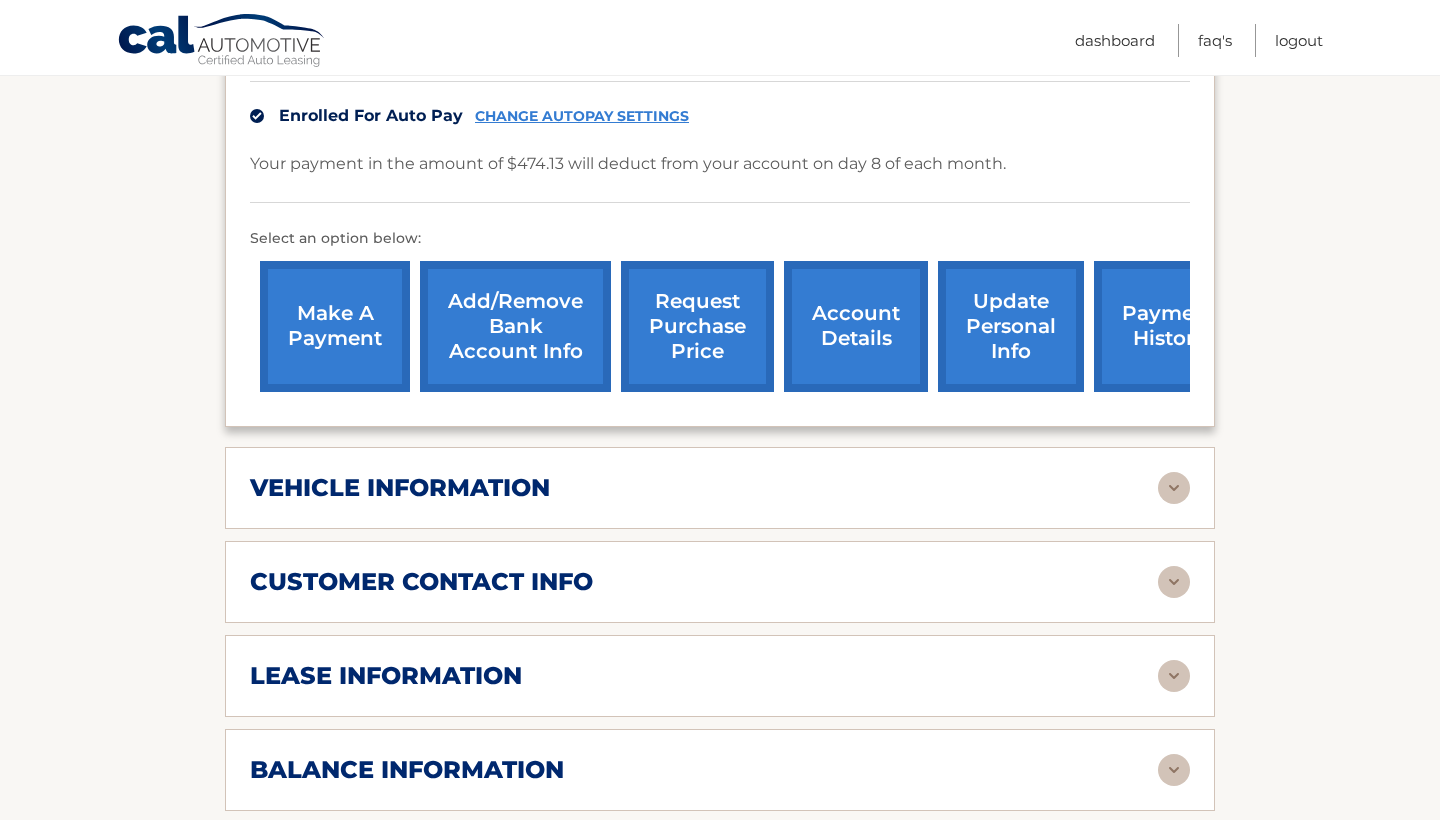 scroll, scrollTop: 543, scrollLeft: 0, axis: vertical 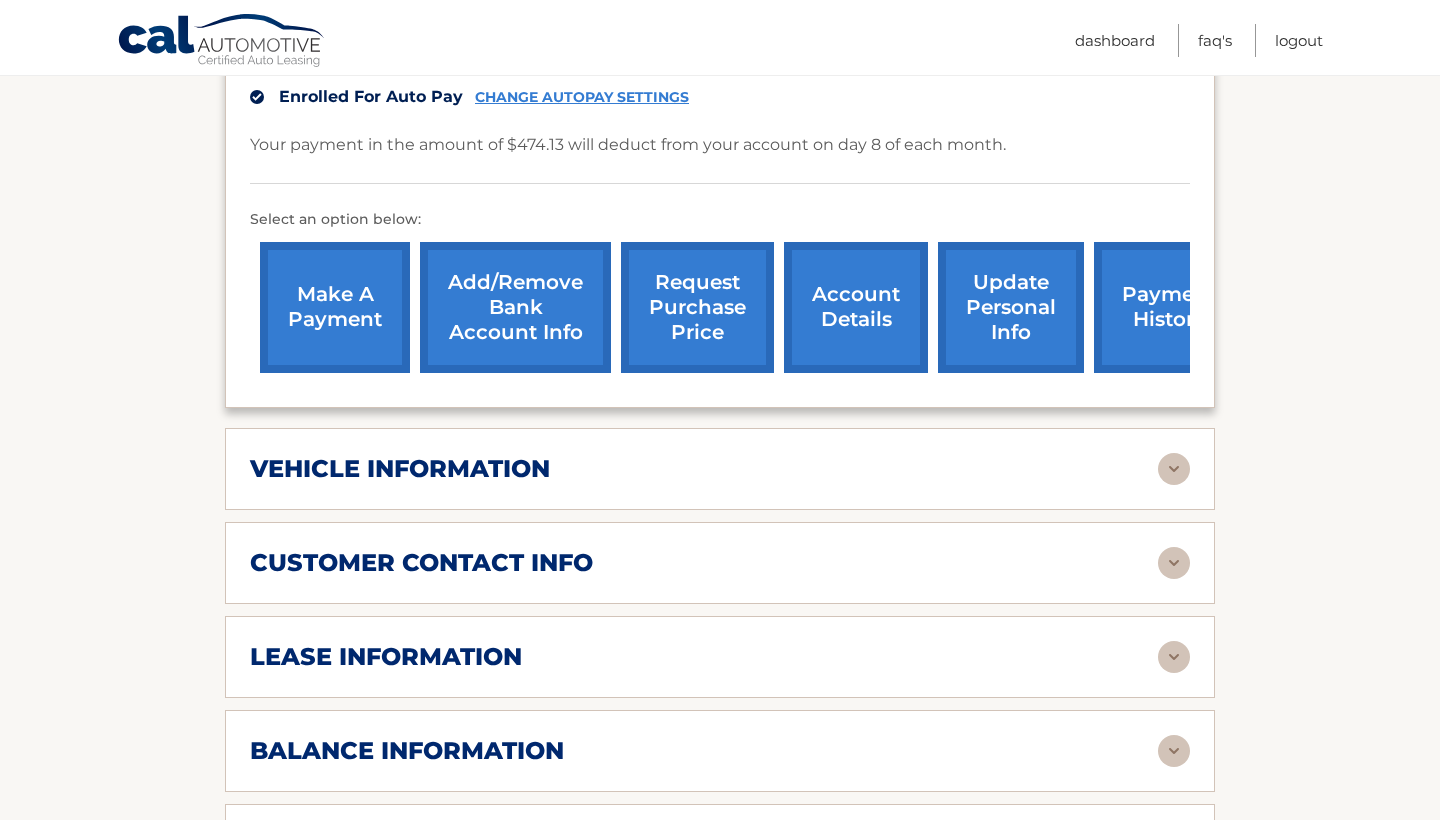 click on "lease information
Contract Start Date
Mar 08, 2024
Term
39
Maturity Date
Jun 08, 2027
Starting Odometer
17
Allowable Annual Mileage
10000
Charge Per Mile*
0.35
Last Scheduled Due Date
May 08, 2027
Monthly Payment
$474.13
Monthly Sales Tax
$0.00" at bounding box center [720, 657] 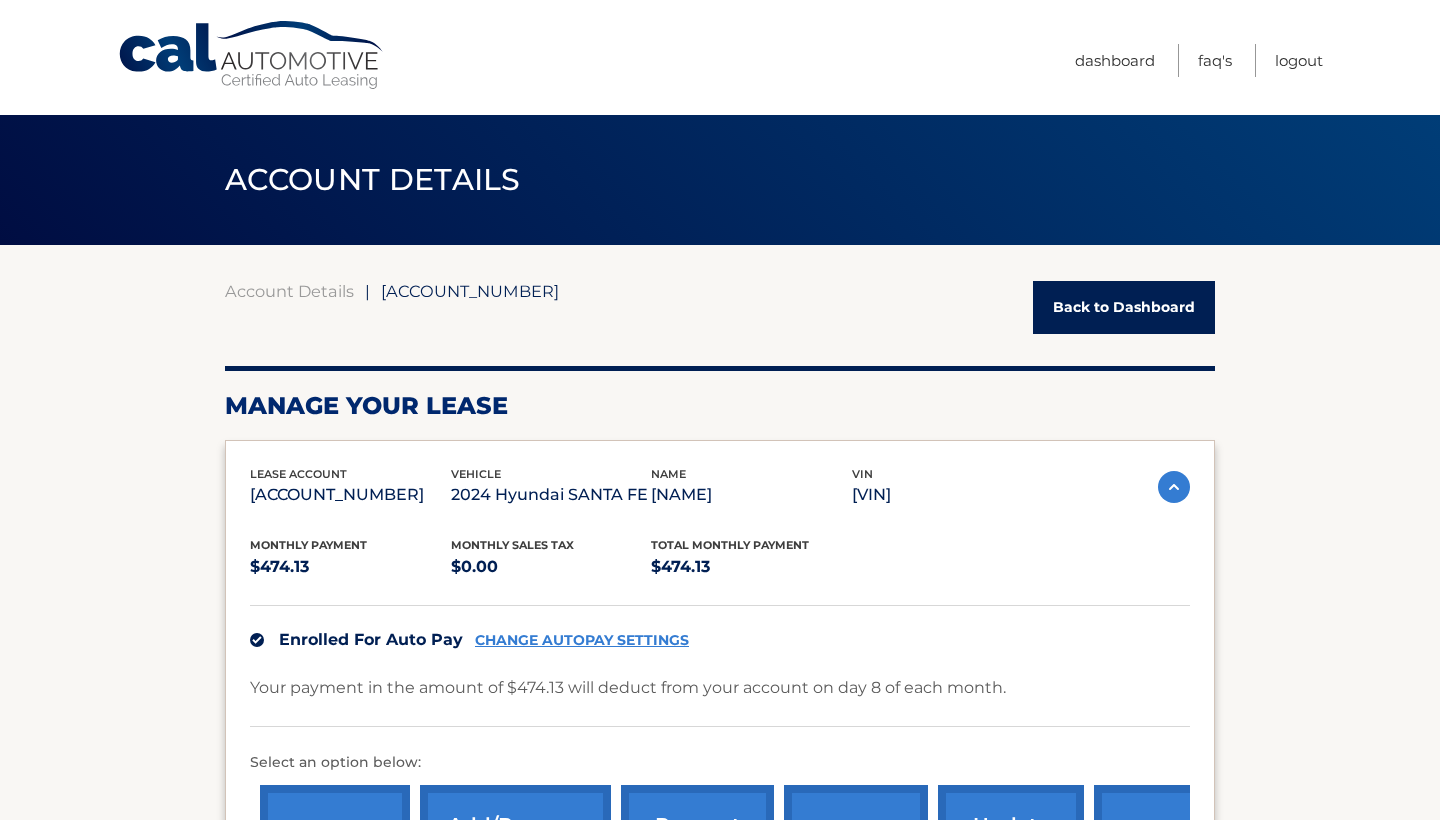 scroll, scrollTop: 0, scrollLeft: 0, axis: both 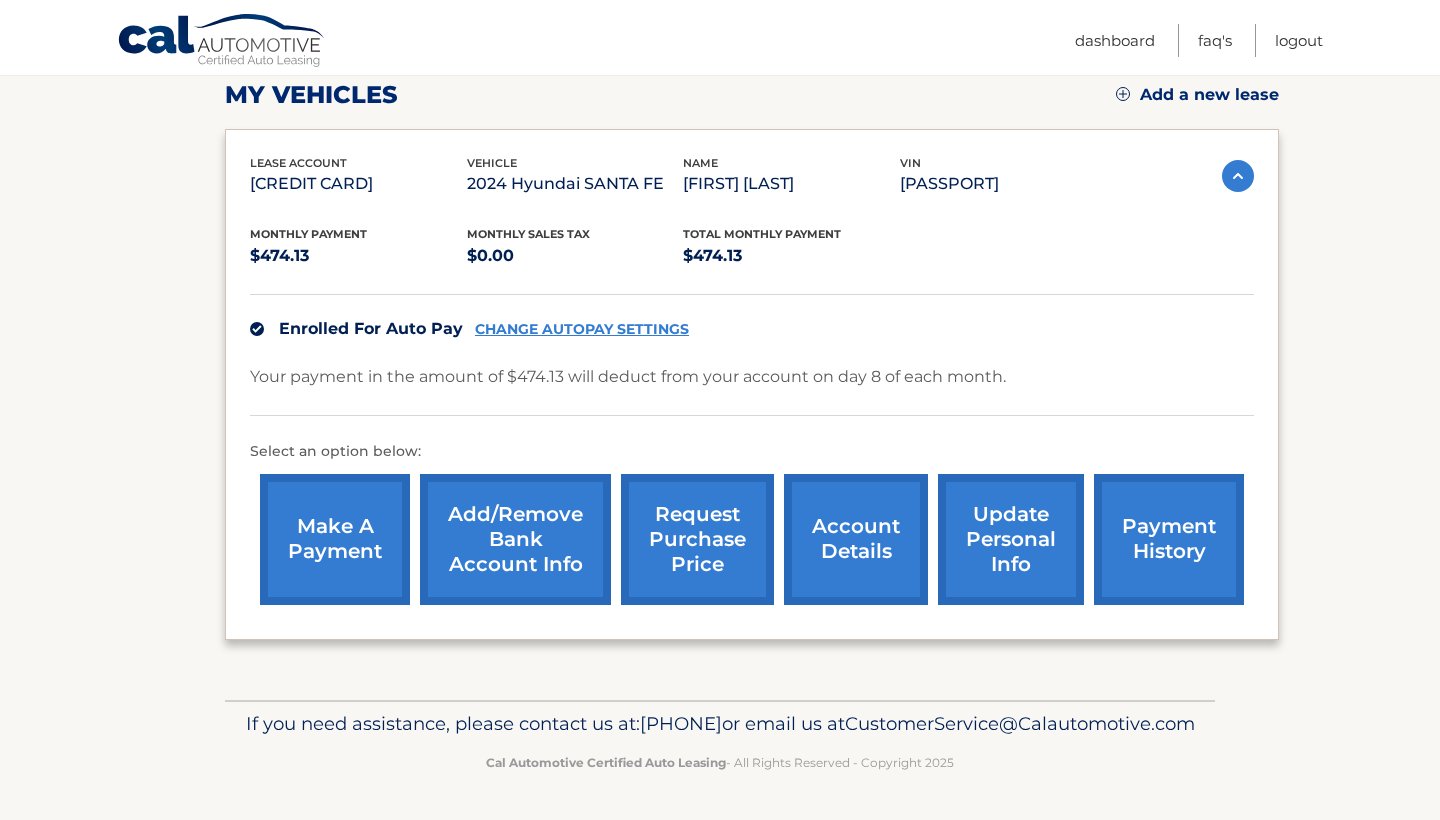 click at bounding box center (1238, 176) 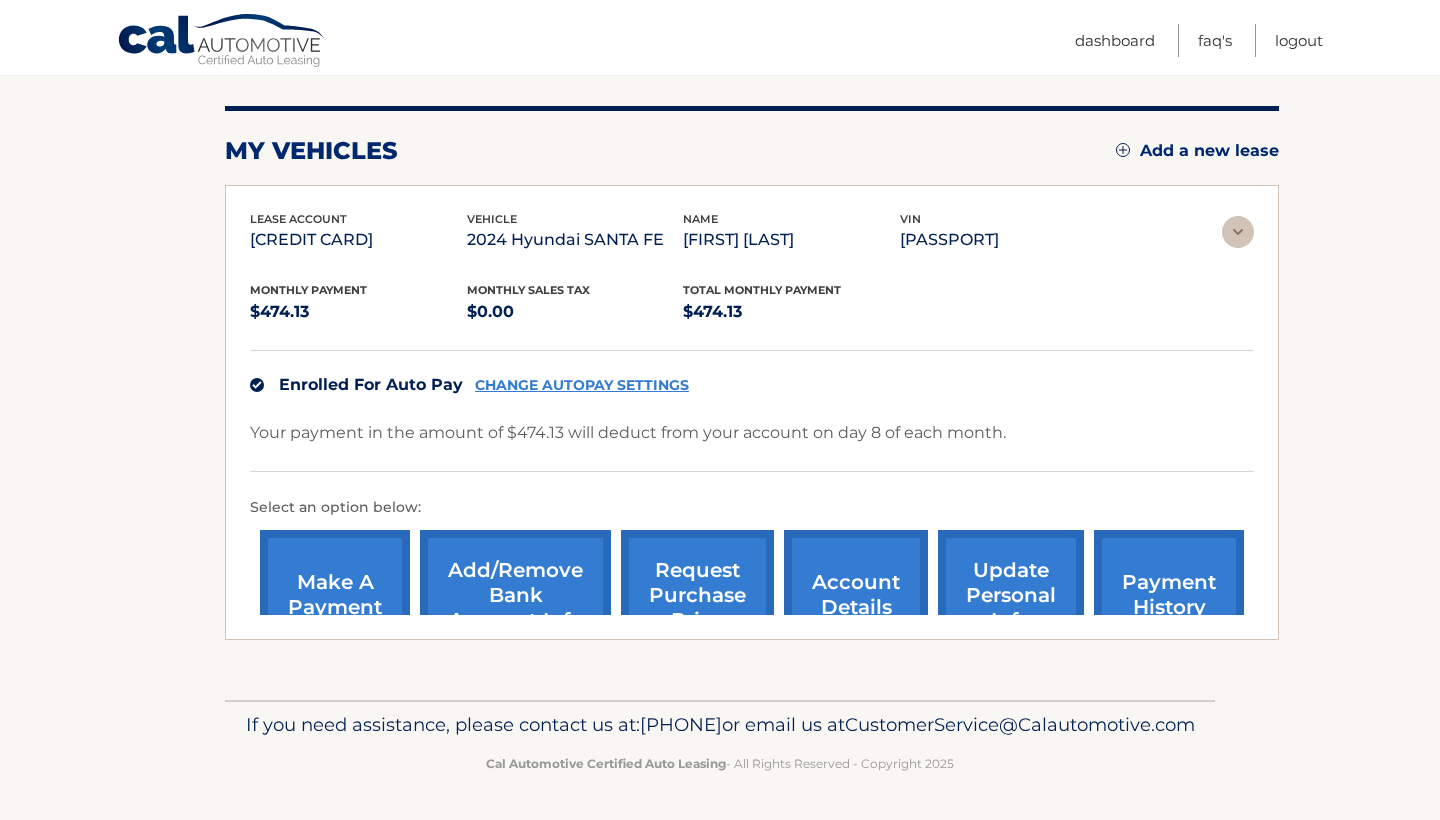 scroll, scrollTop: 0, scrollLeft: 0, axis: both 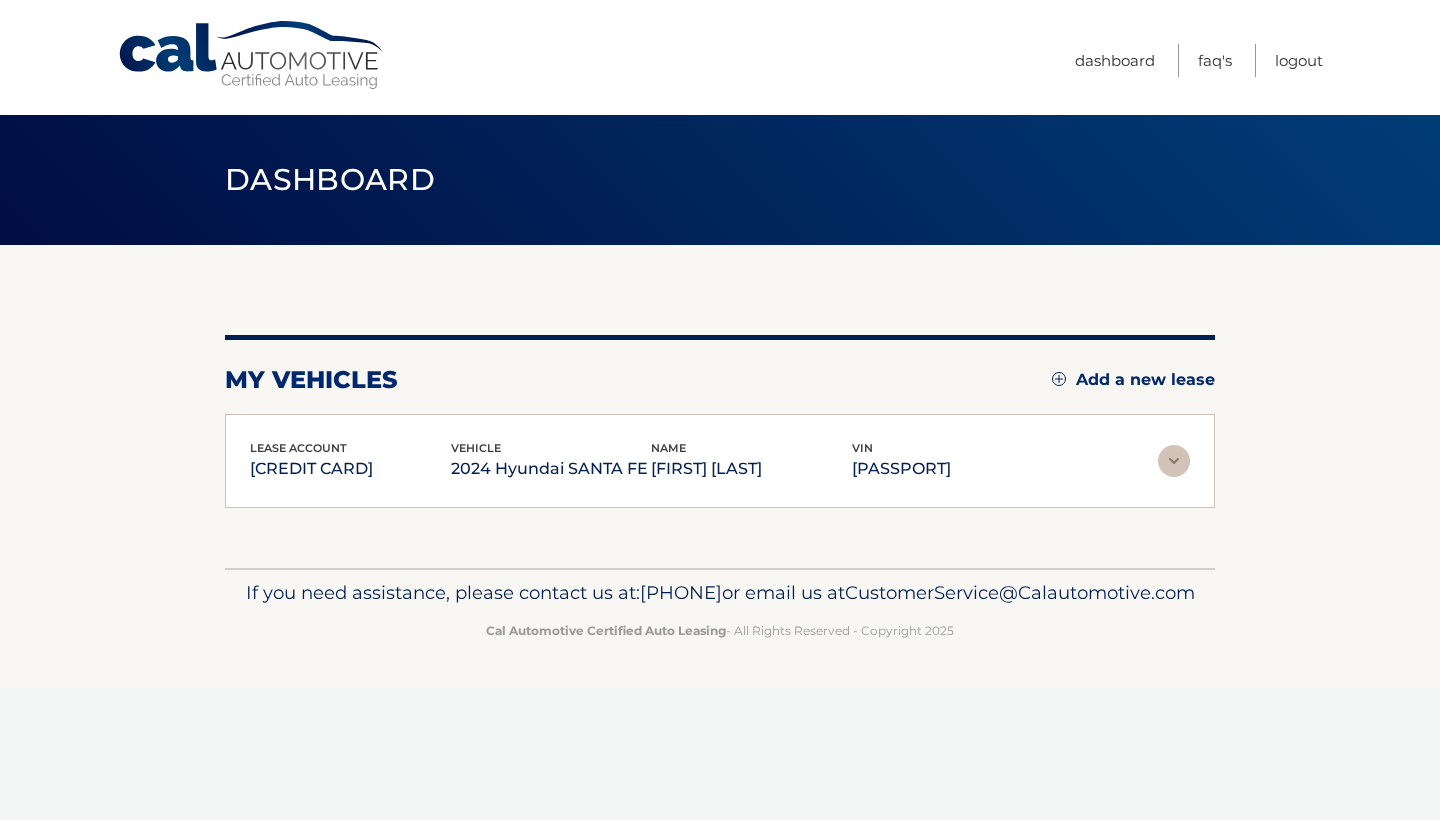 click at bounding box center [1174, 461] 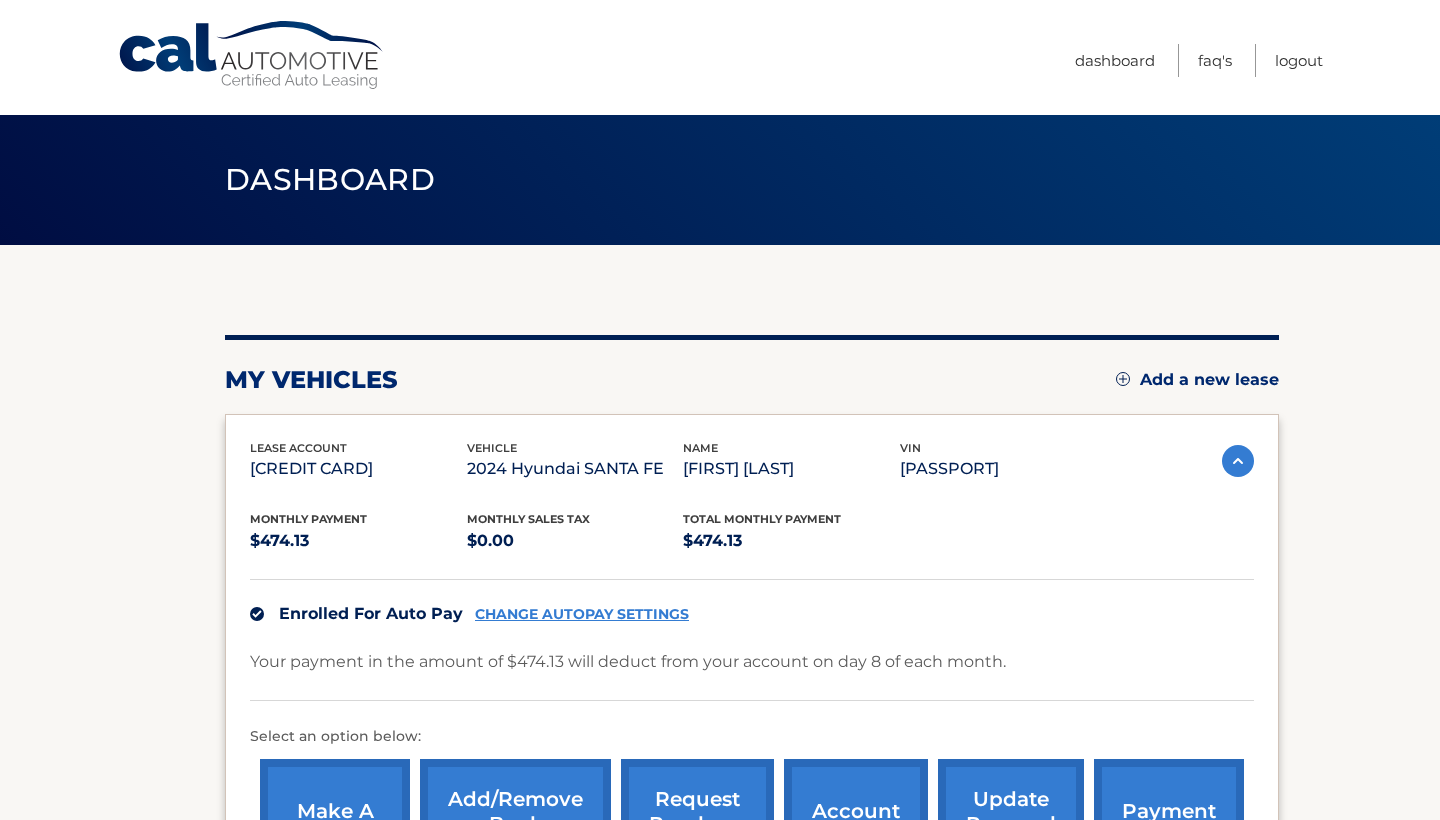 scroll, scrollTop: 0, scrollLeft: 0, axis: both 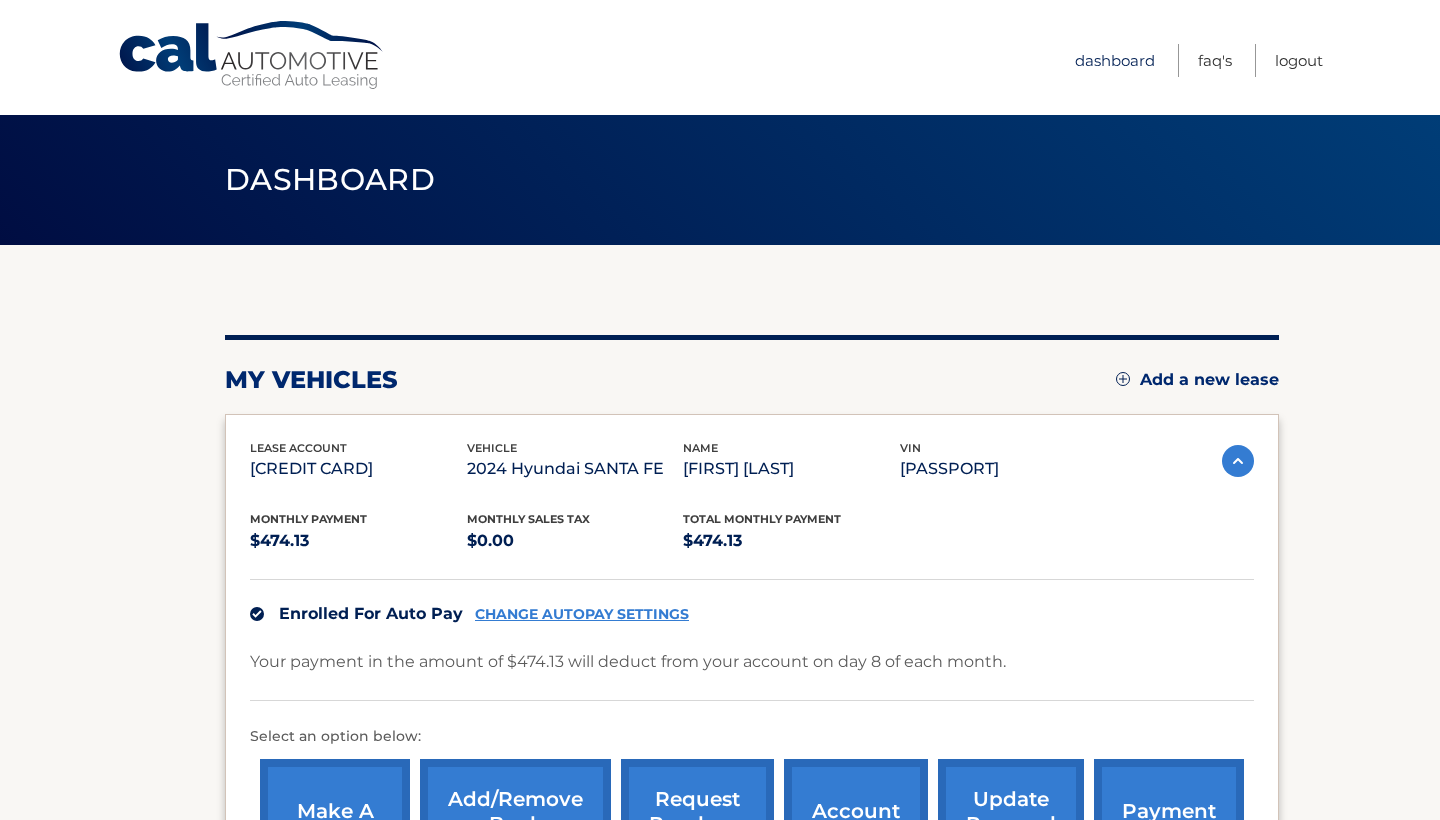 click on "Dashboard" at bounding box center [1115, 60] 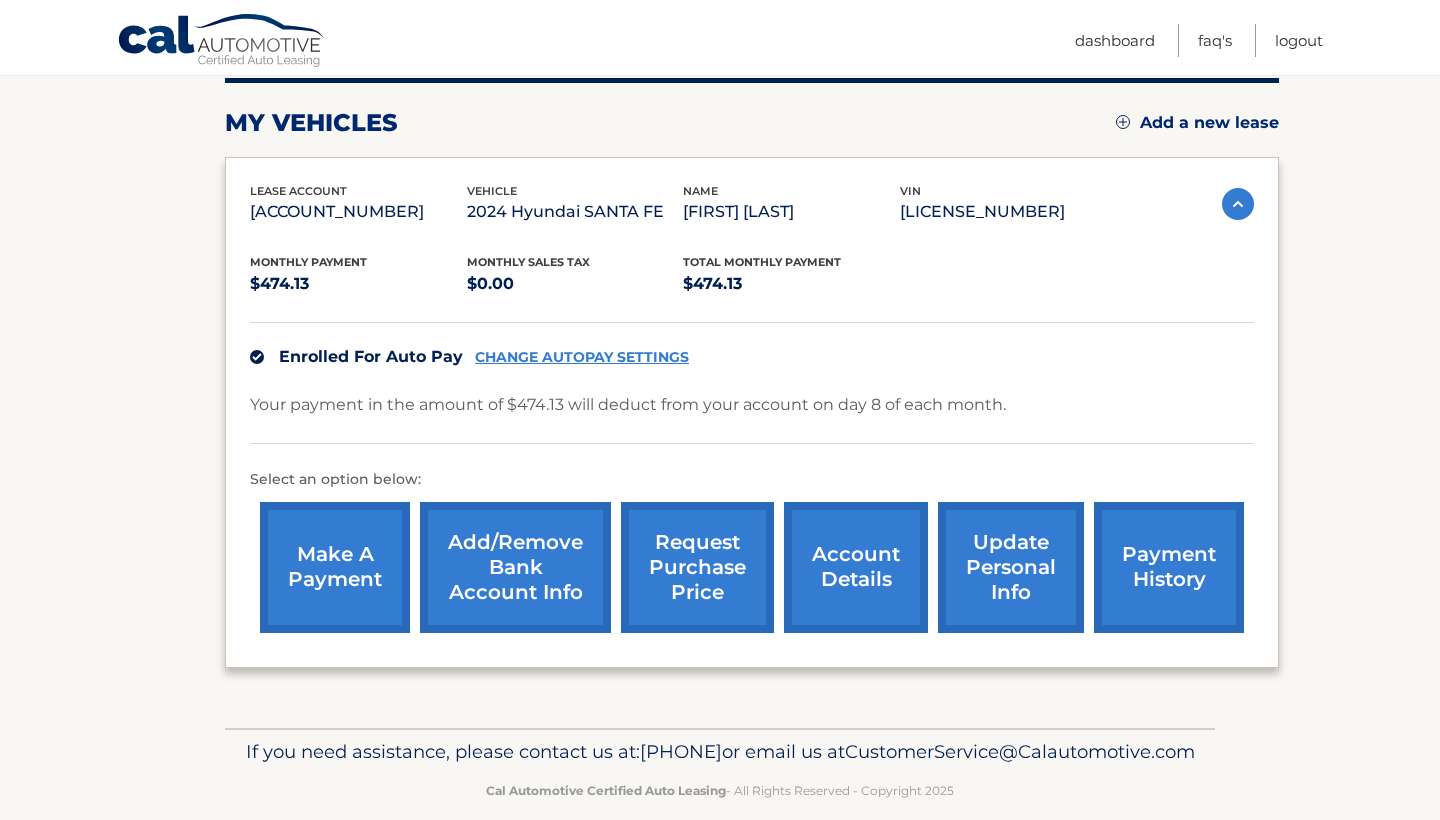 scroll, scrollTop: 314, scrollLeft: 0, axis: vertical 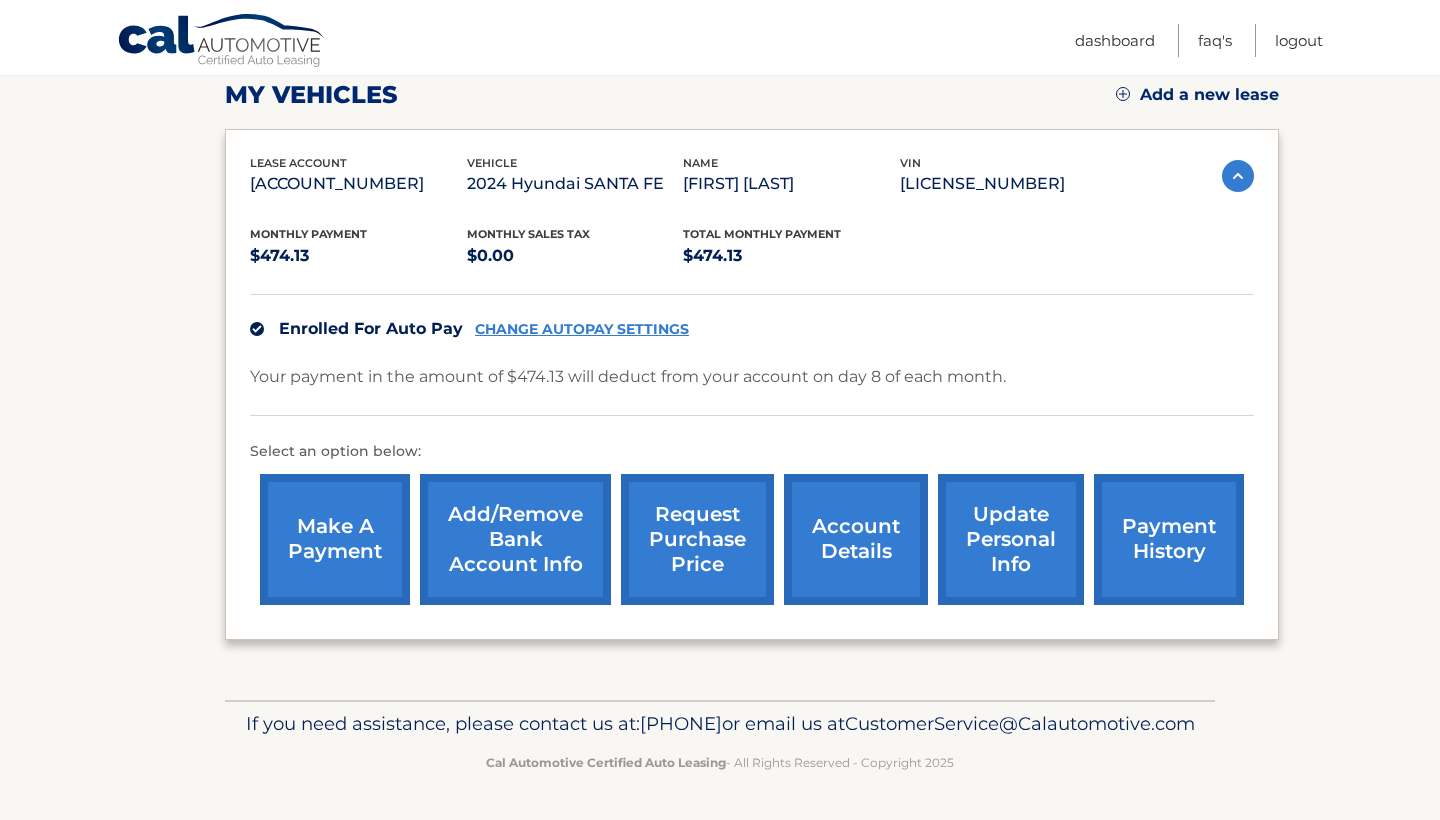 click on "account details" at bounding box center (856, 539) 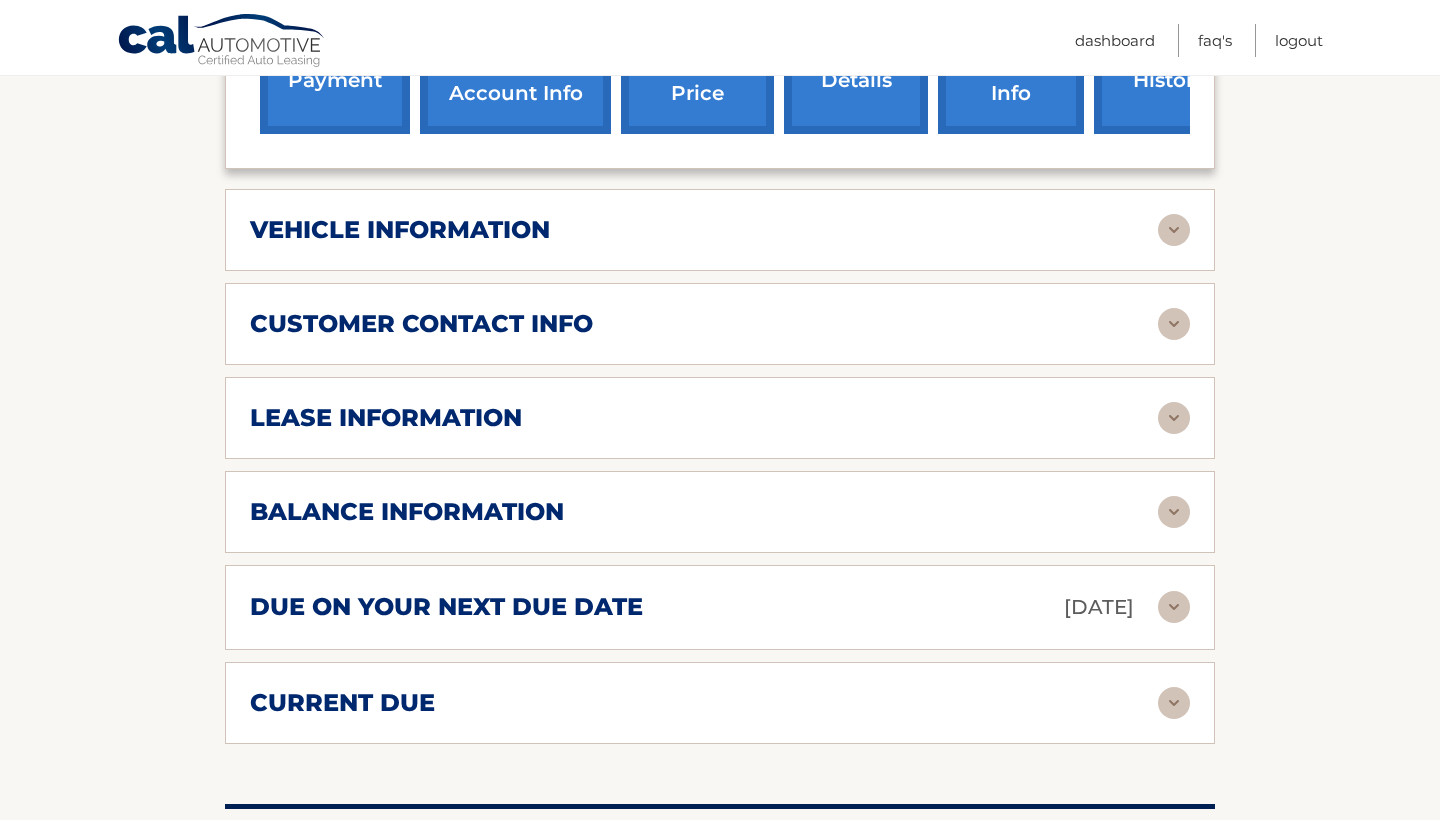 scroll, scrollTop: 776, scrollLeft: 0, axis: vertical 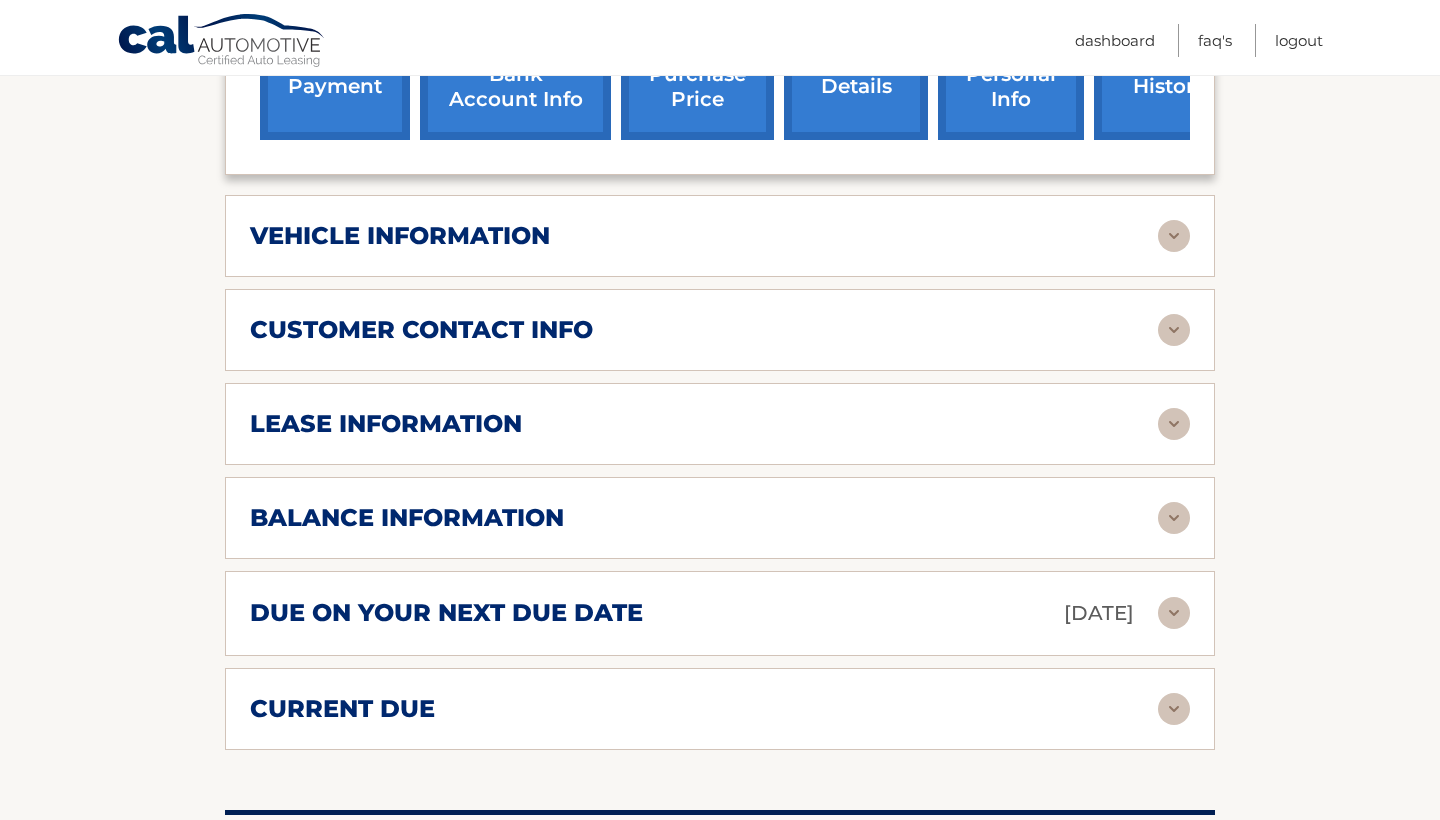 click on "lease information
Contract Start Date
[MONTH] [DAY], [YEAR]
Term
39
Maturity Date
[MONTH] [DAY], [YEAR]
Starting Odometer
17
Allowable Annual Mileage
10000
Charge Per Mile*
0.35
Last Scheduled Due Date
[MONTH] [DAY], [YEAR]
Monthly Payment
$474.13
Monthly Sales Tax
$0.00" at bounding box center [720, 424] 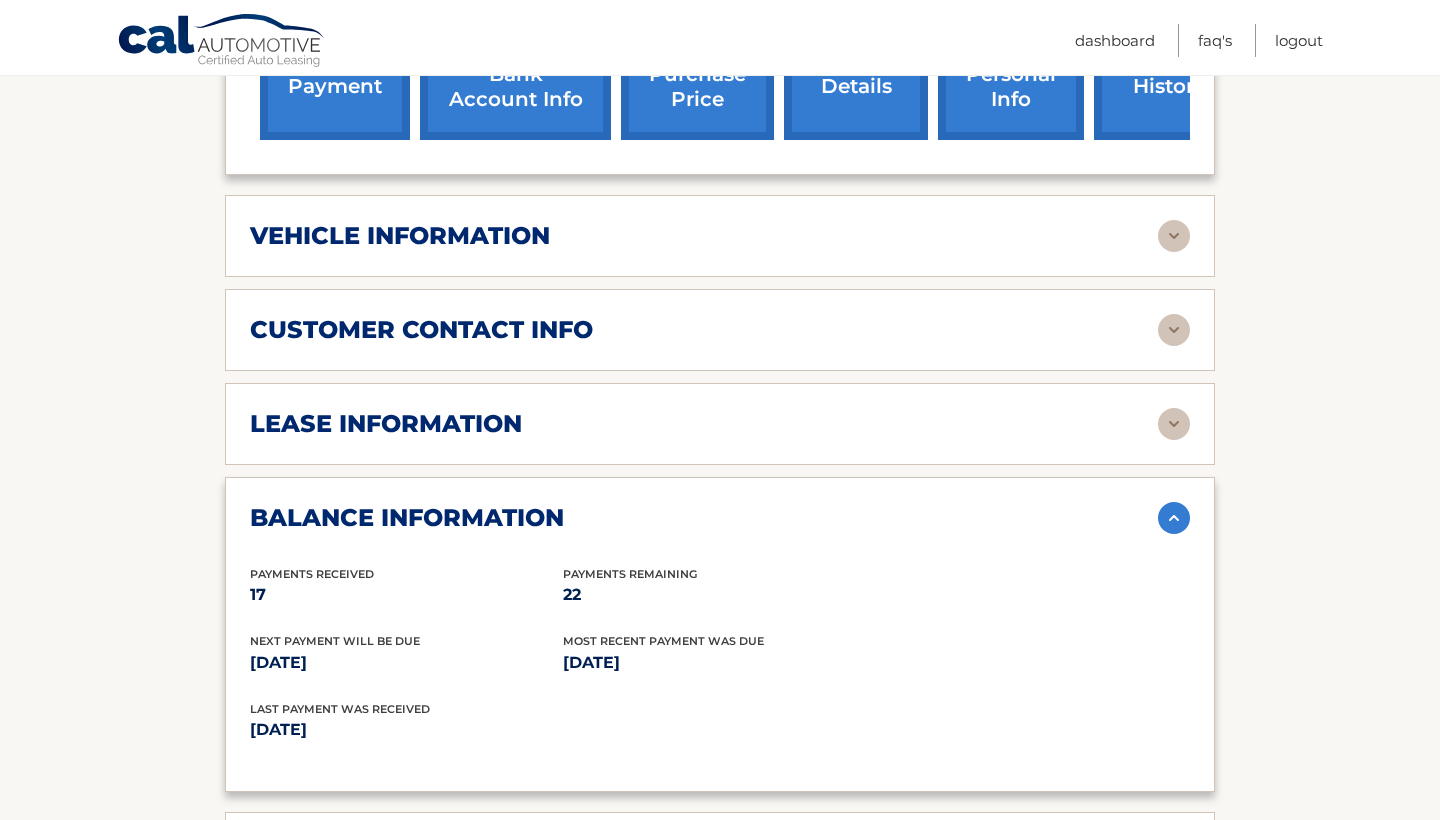 click on "lease information
Contract Start Date
[MONTH] [DAY], [YEAR]
Term
39
Maturity Date
[MONTH] [DAY], [YEAR]
Starting Odometer
17
Allowable Annual Mileage
10000
Charge Per Mile*
0.35
Last Scheduled Due Date
[MONTH] [DAY], [YEAR]
Monthly Payment
$474.13
Monthly Sales Tax
$0.00" at bounding box center (720, 424) 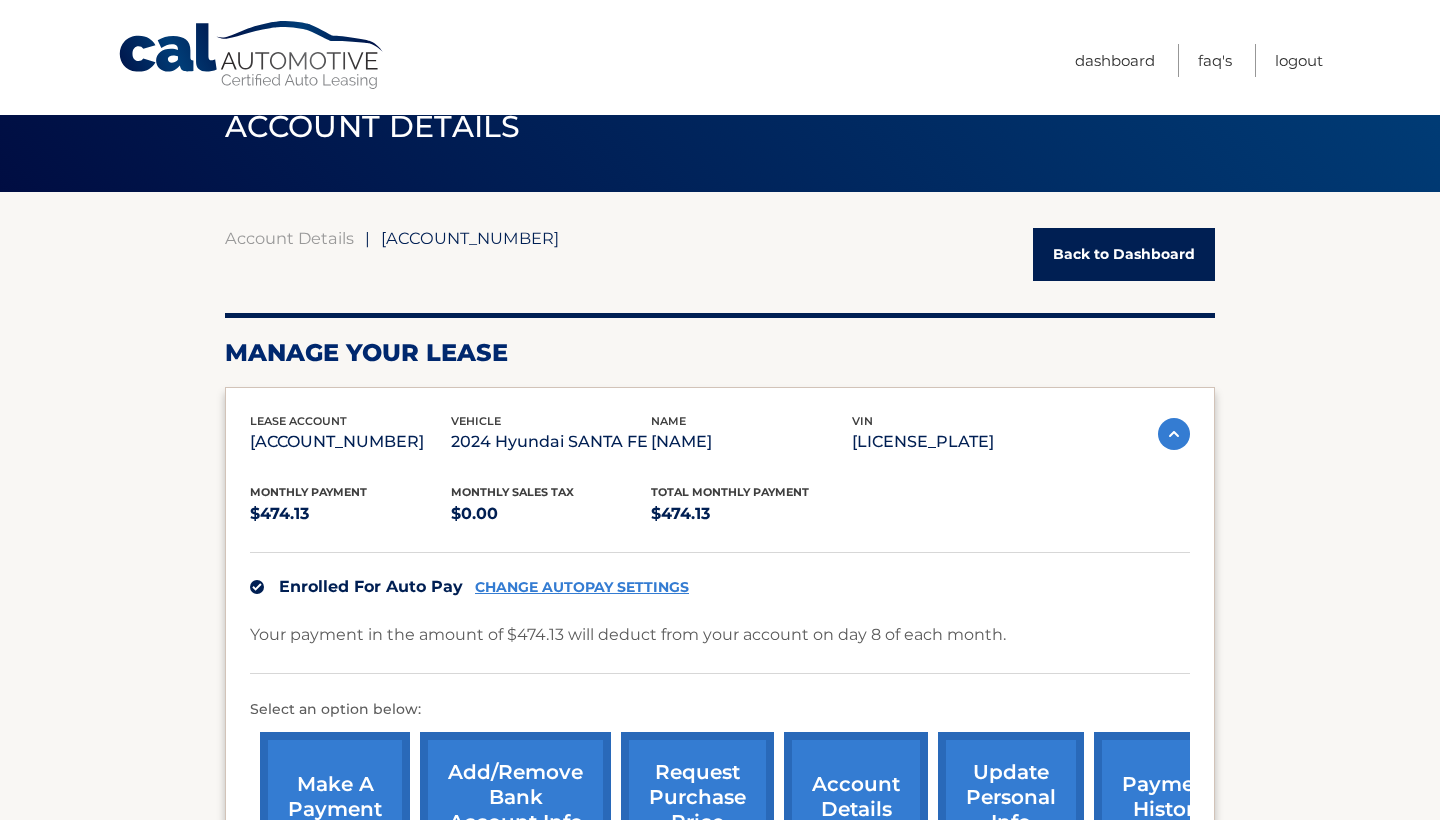 scroll, scrollTop: 50, scrollLeft: 0, axis: vertical 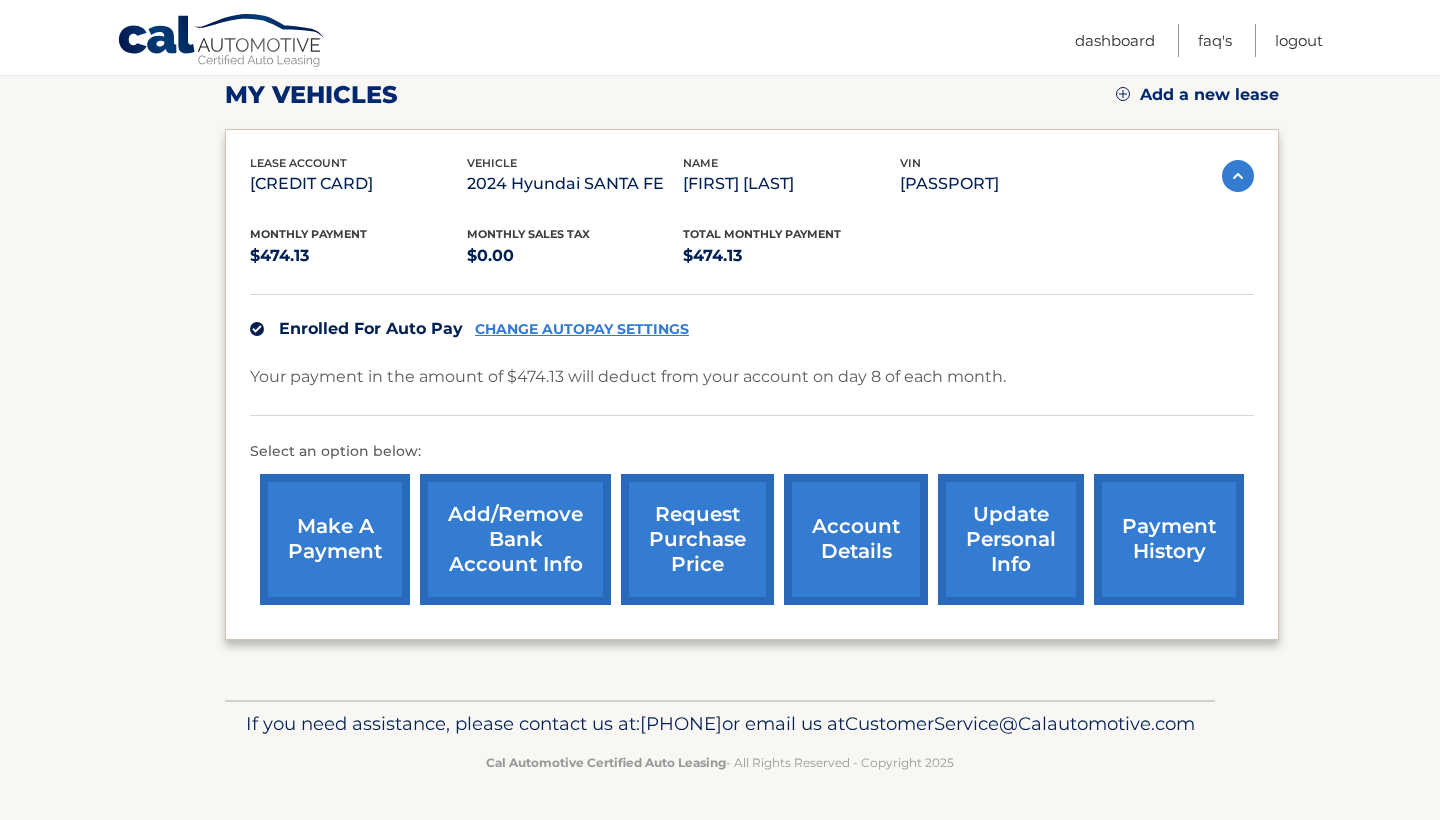 click on "account details" at bounding box center (856, 539) 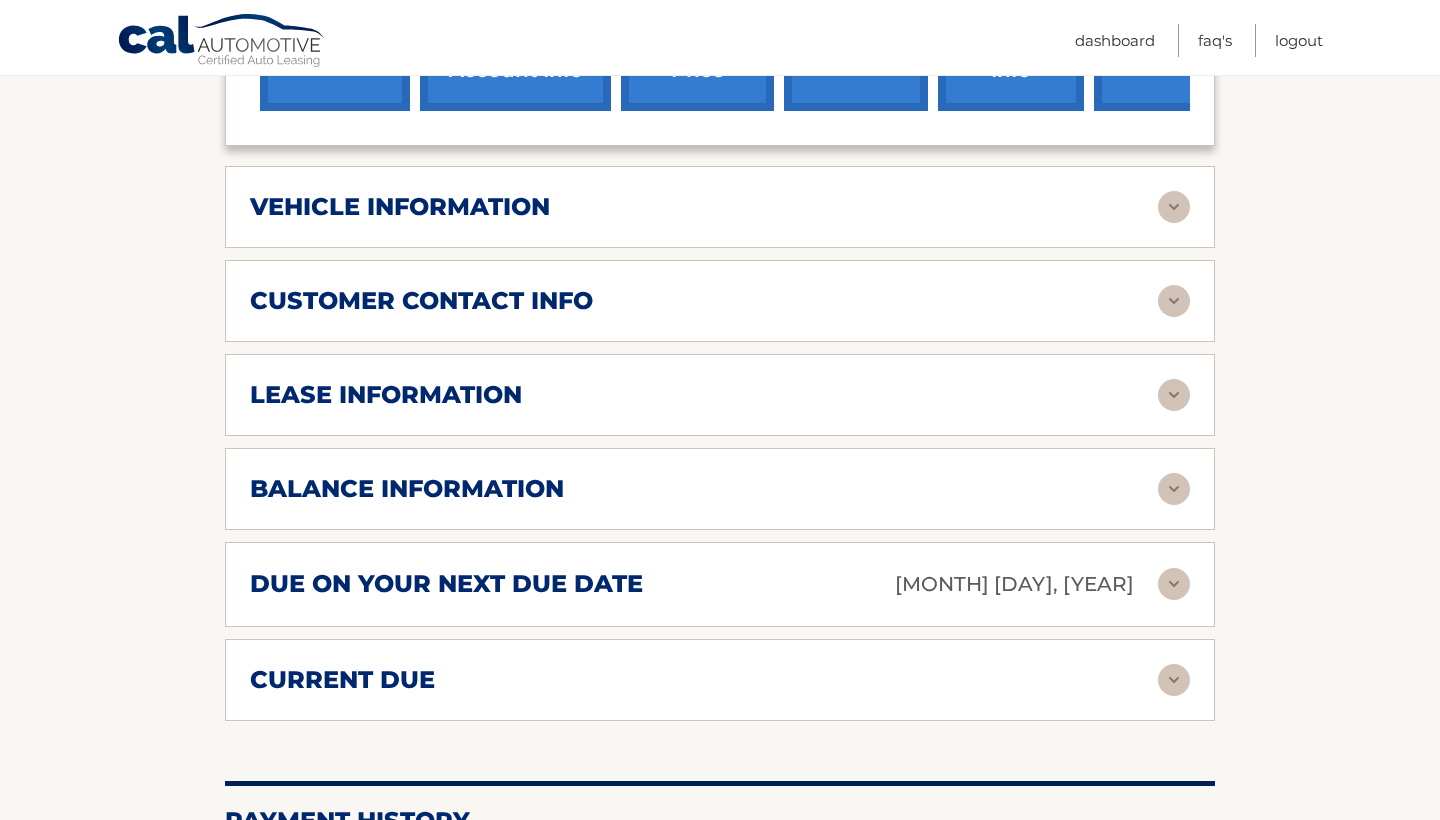 scroll, scrollTop: 821, scrollLeft: 0, axis: vertical 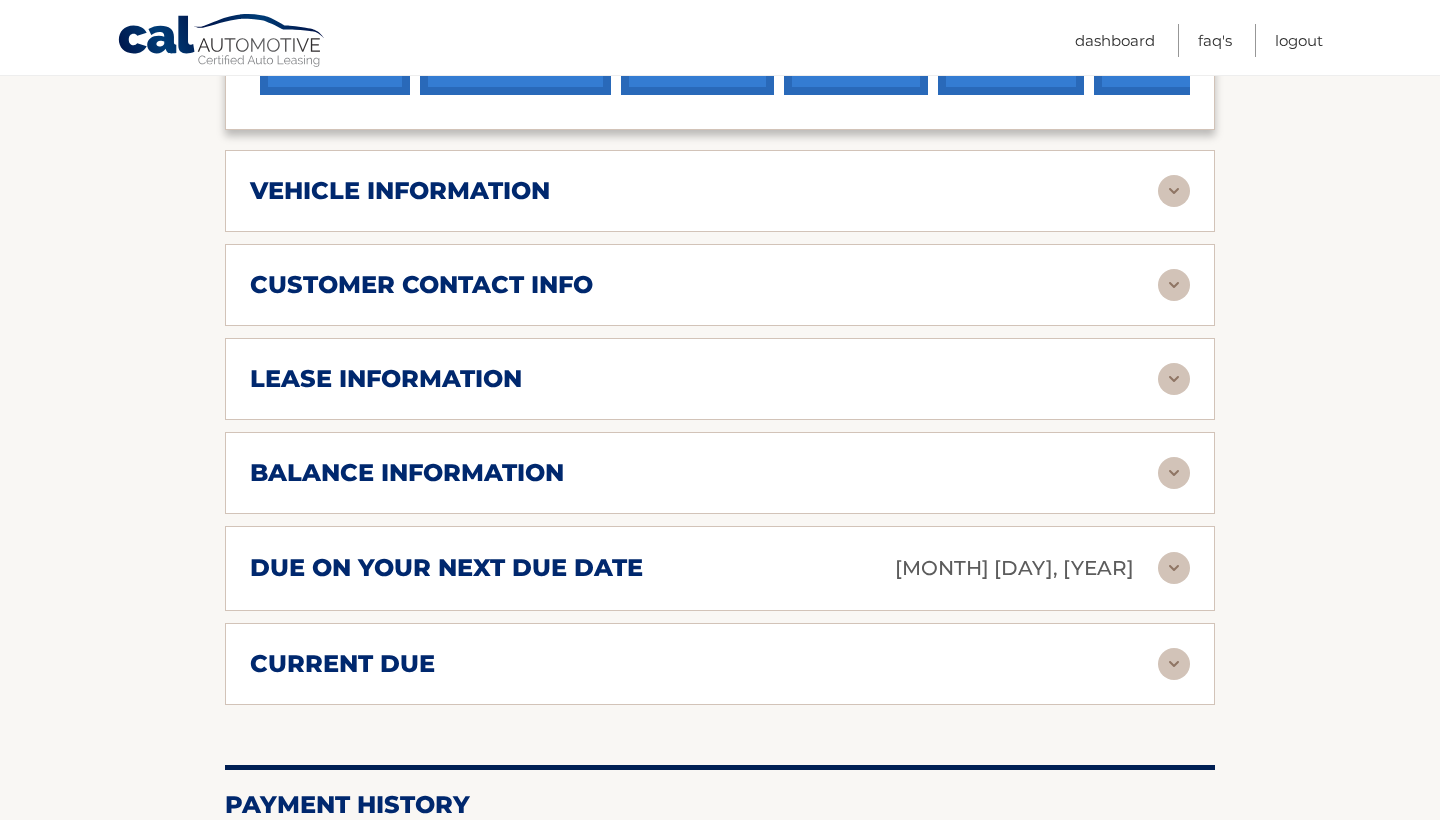 click on "lease information" at bounding box center (704, 379) 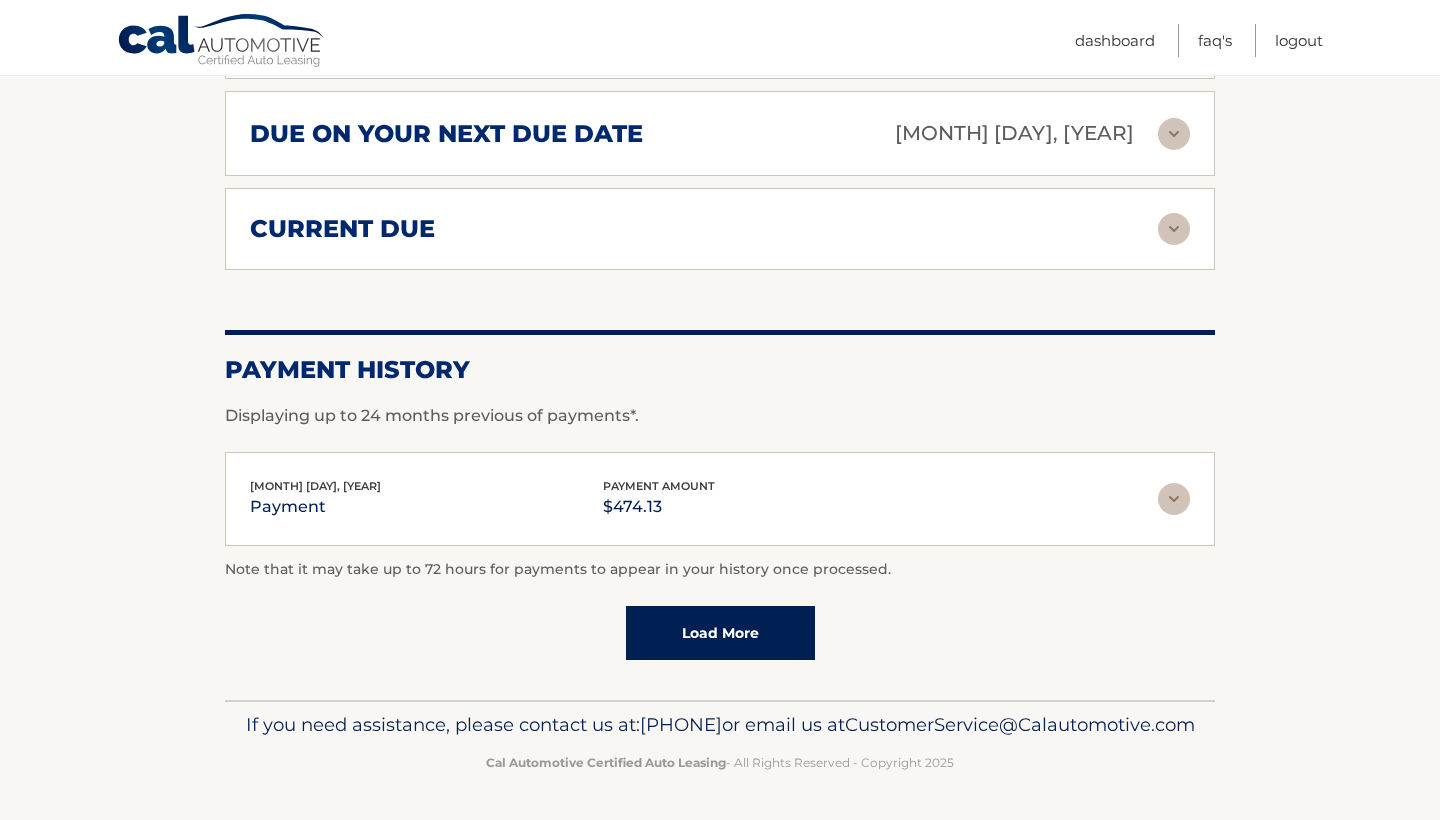scroll, scrollTop: 1653, scrollLeft: 0, axis: vertical 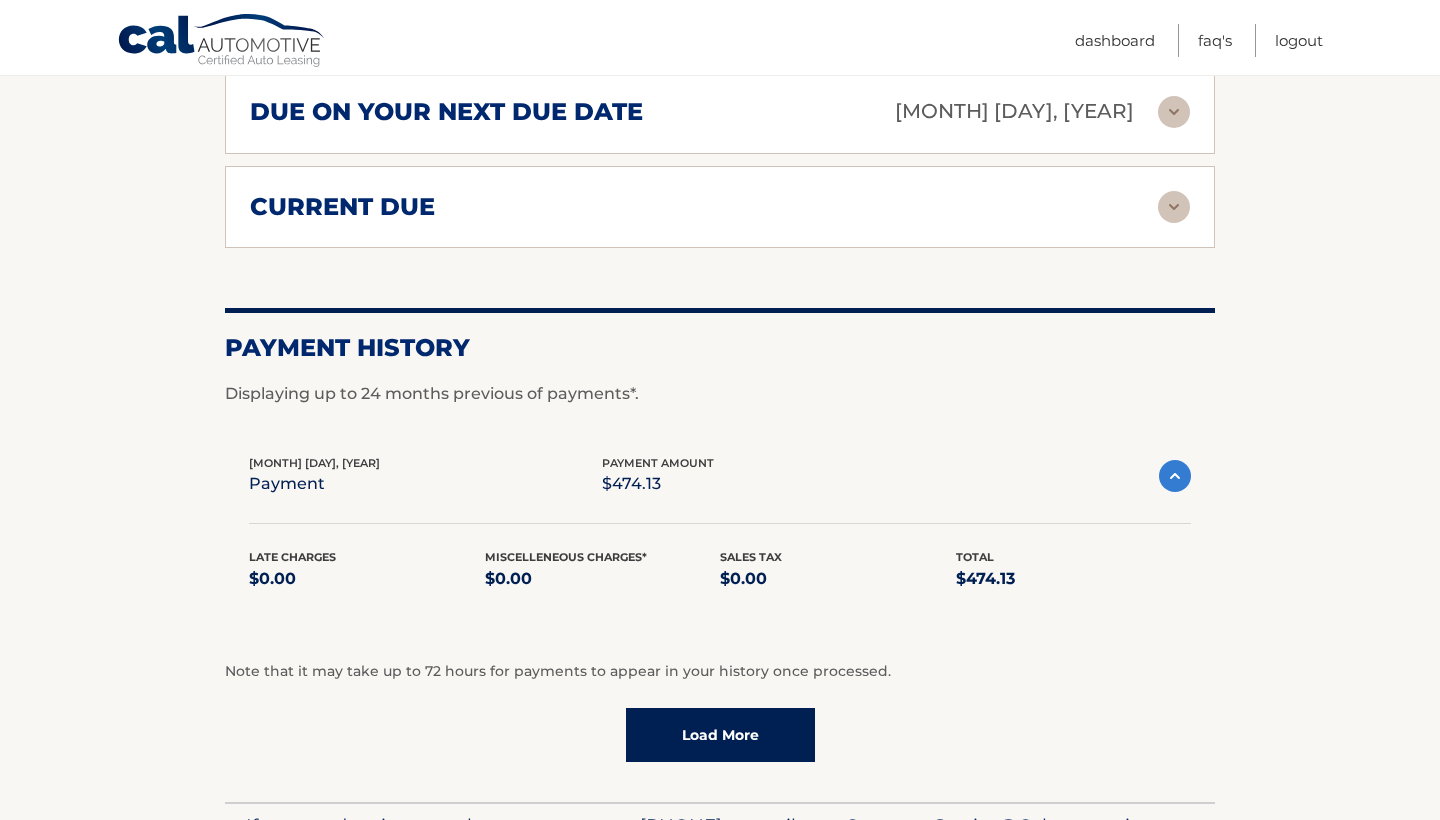 click on "current due" at bounding box center [704, 207] 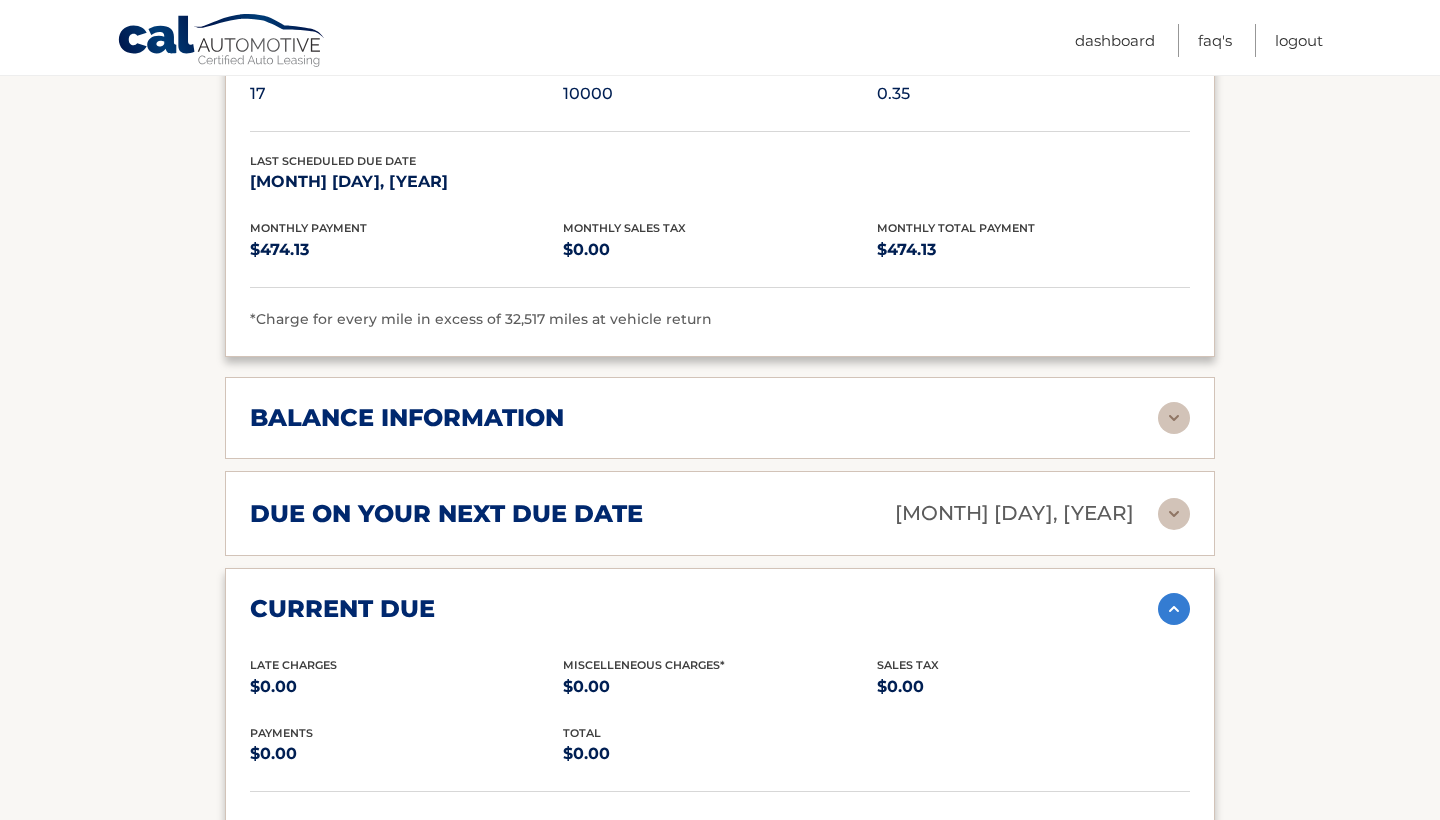 scroll, scrollTop: 1230, scrollLeft: 0, axis: vertical 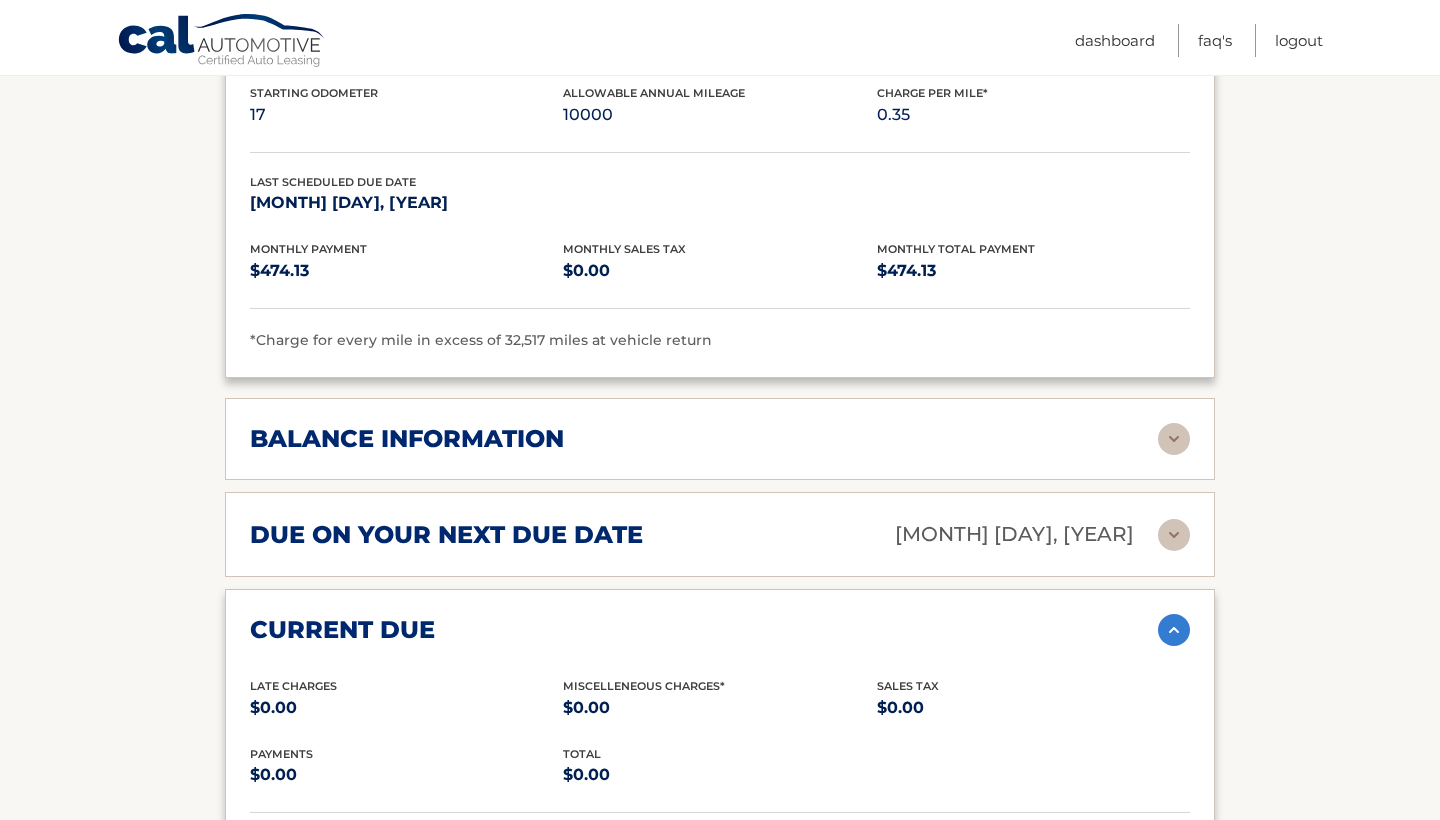 click on "balance information" at bounding box center [704, 439] 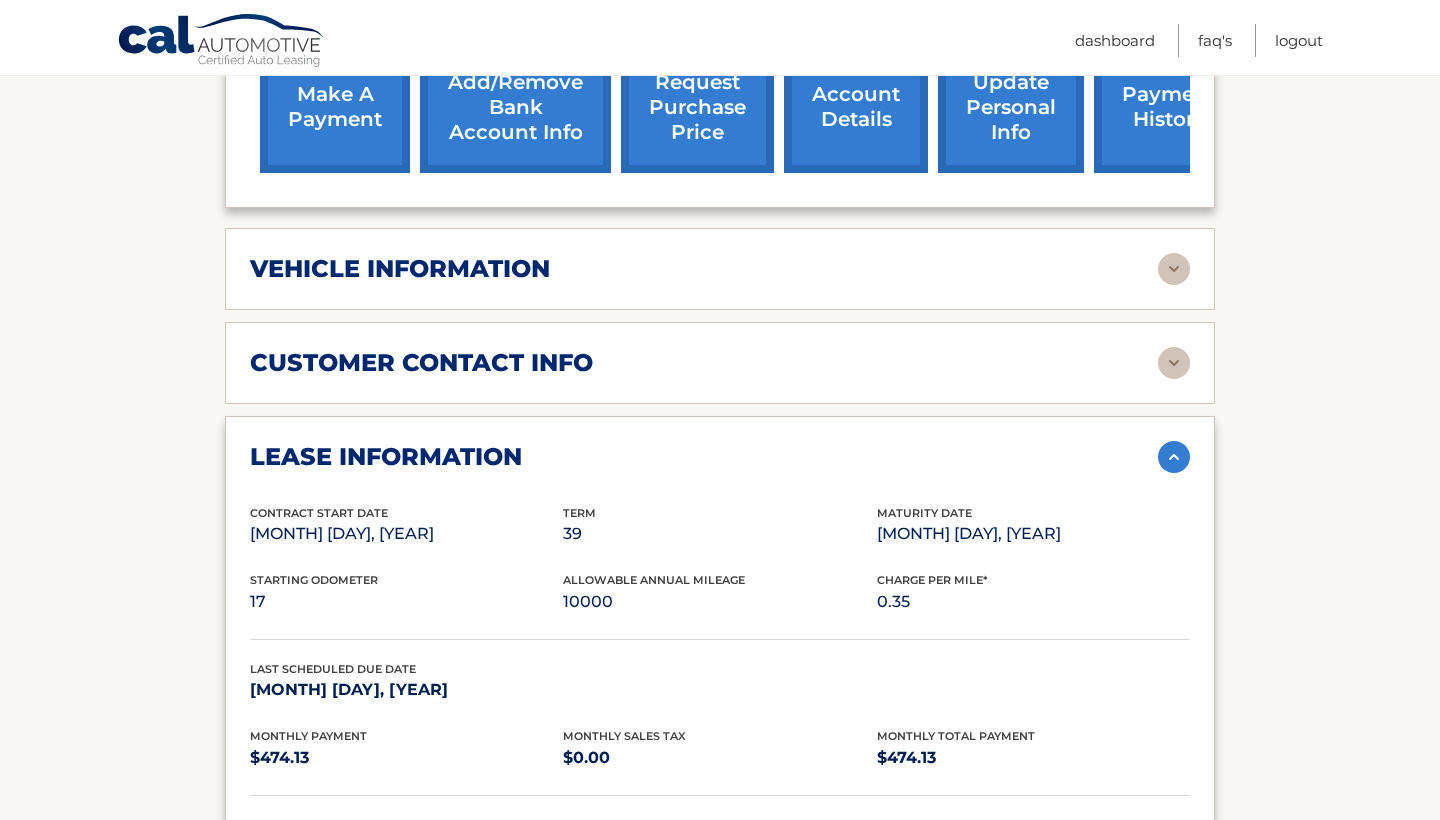 scroll, scrollTop: 726, scrollLeft: 0, axis: vertical 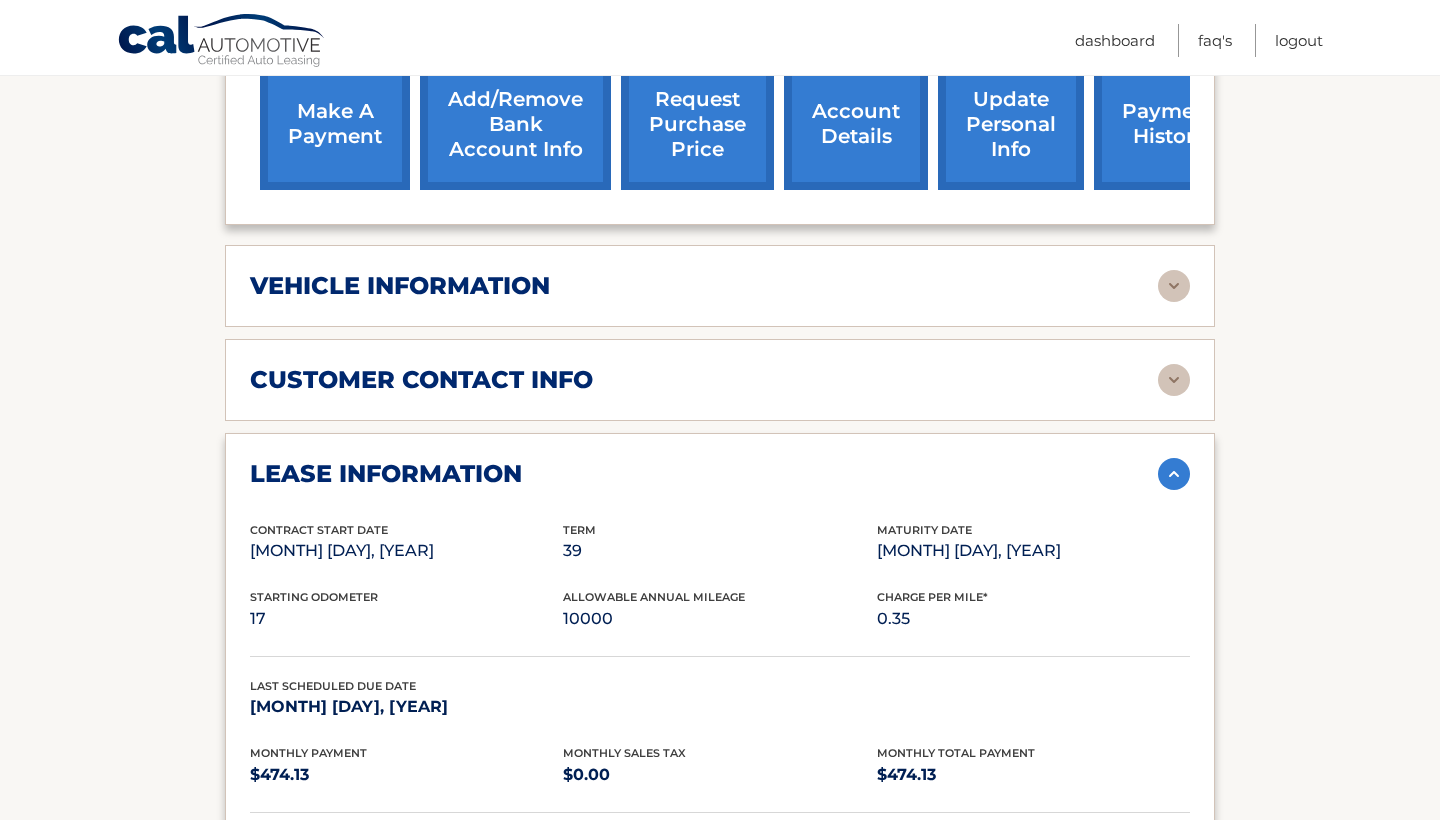 click on "customer contact info" at bounding box center [421, 380] 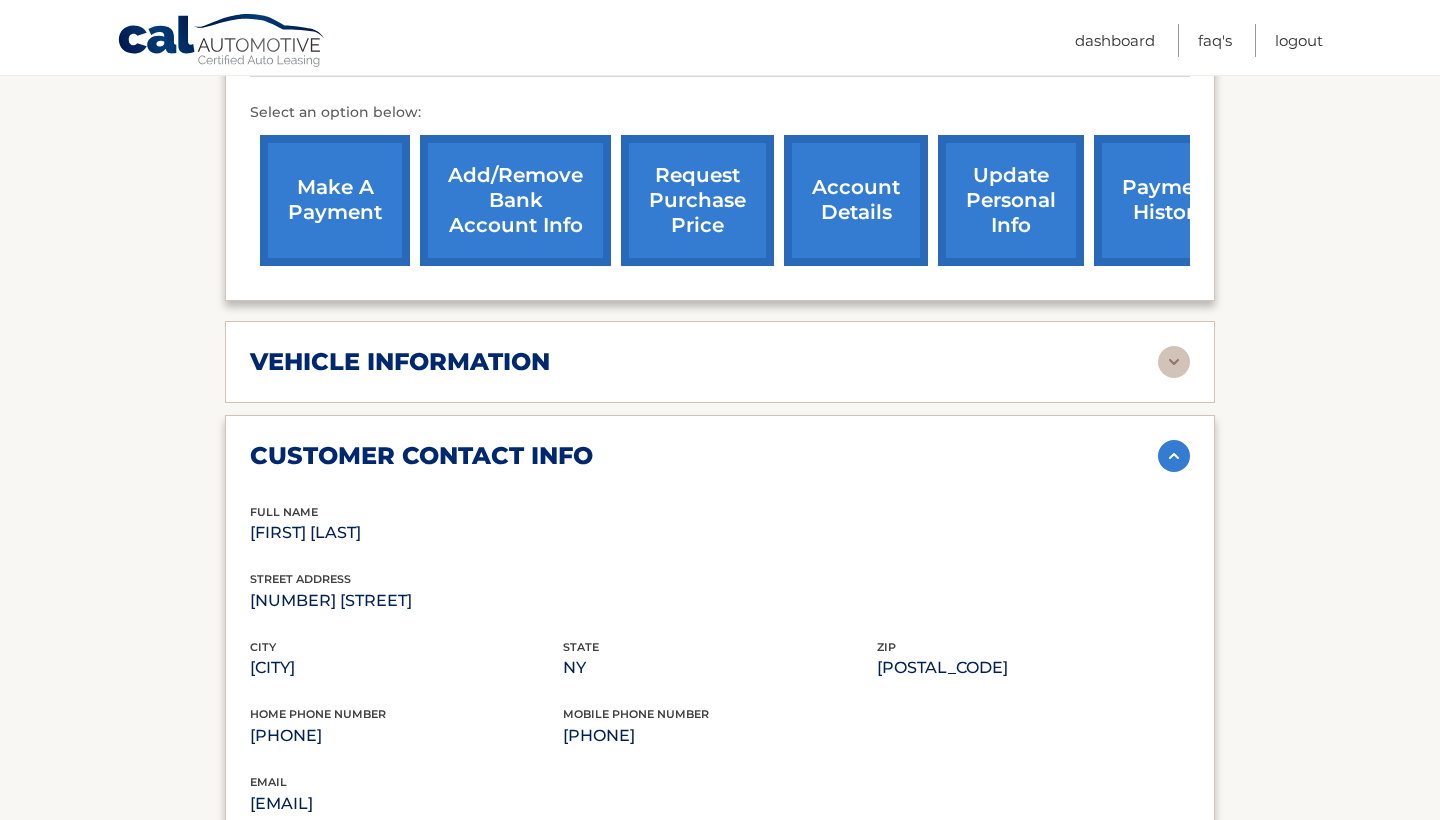scroll, scrollTop: 637, scrollLeft: 0, axis: vertical 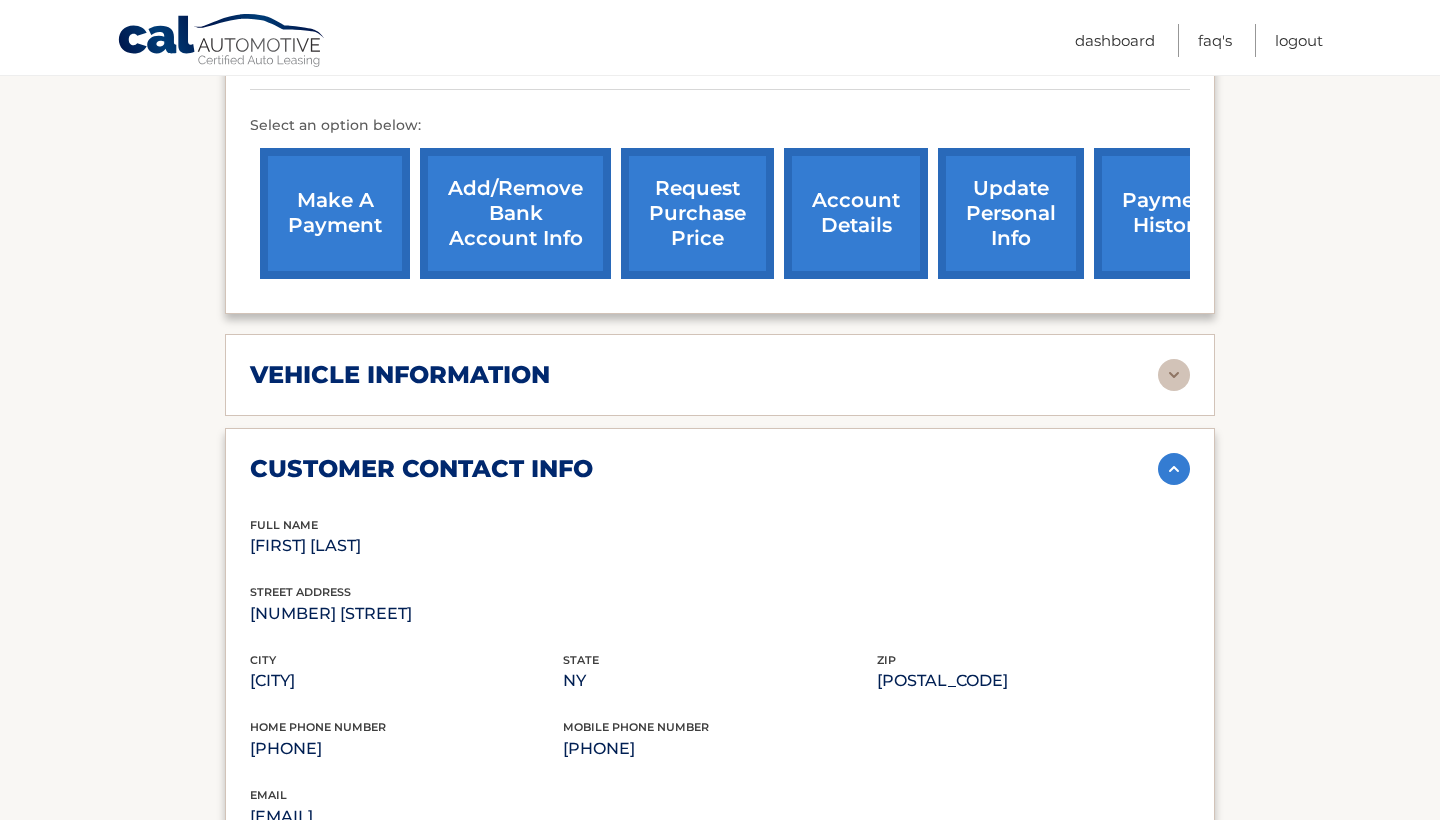 click on "vehicle information" at bounding box center (400, 375) 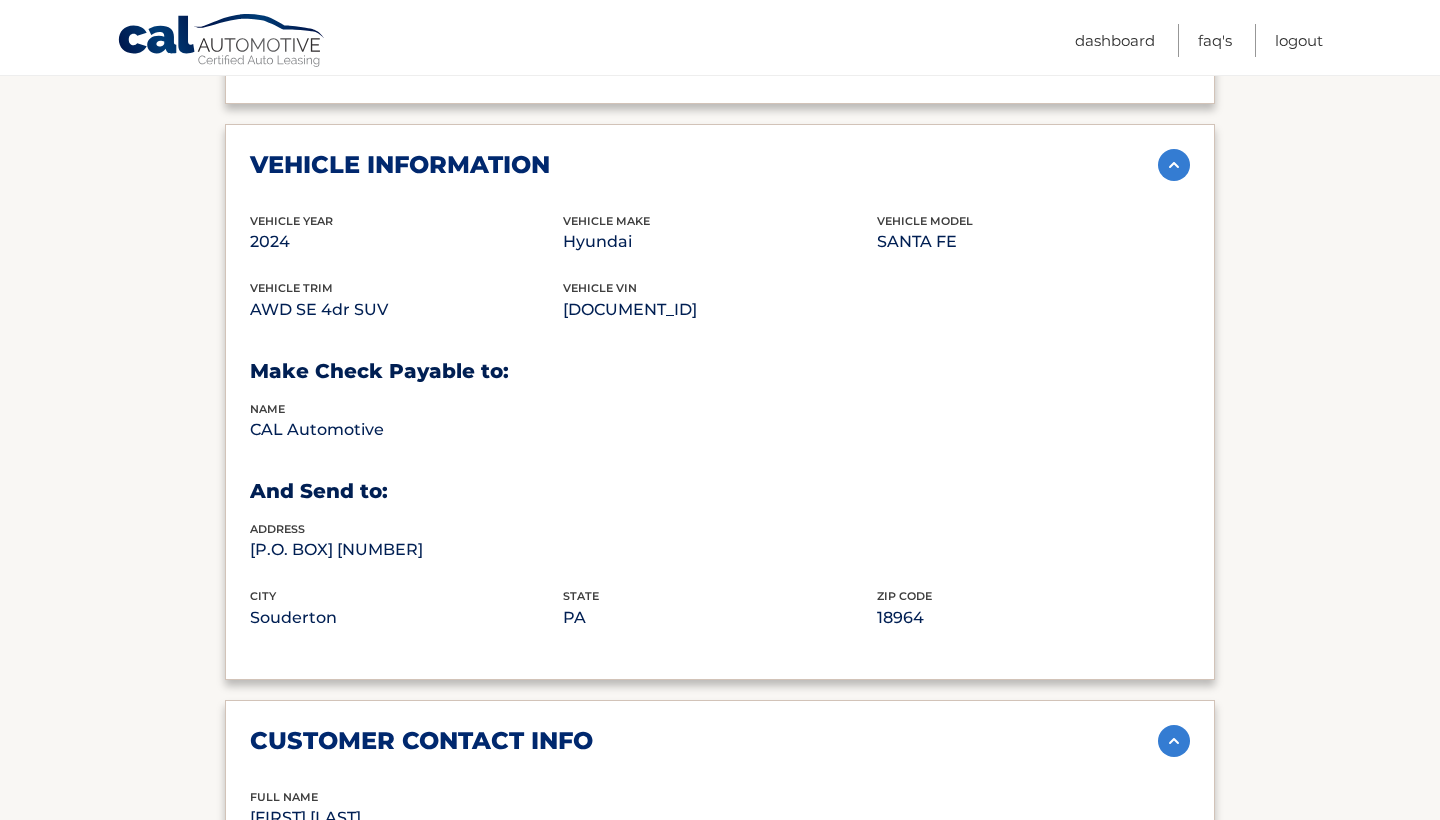 scroll, scrollTop: 884, scrollLeft: 0, axis: vertical 